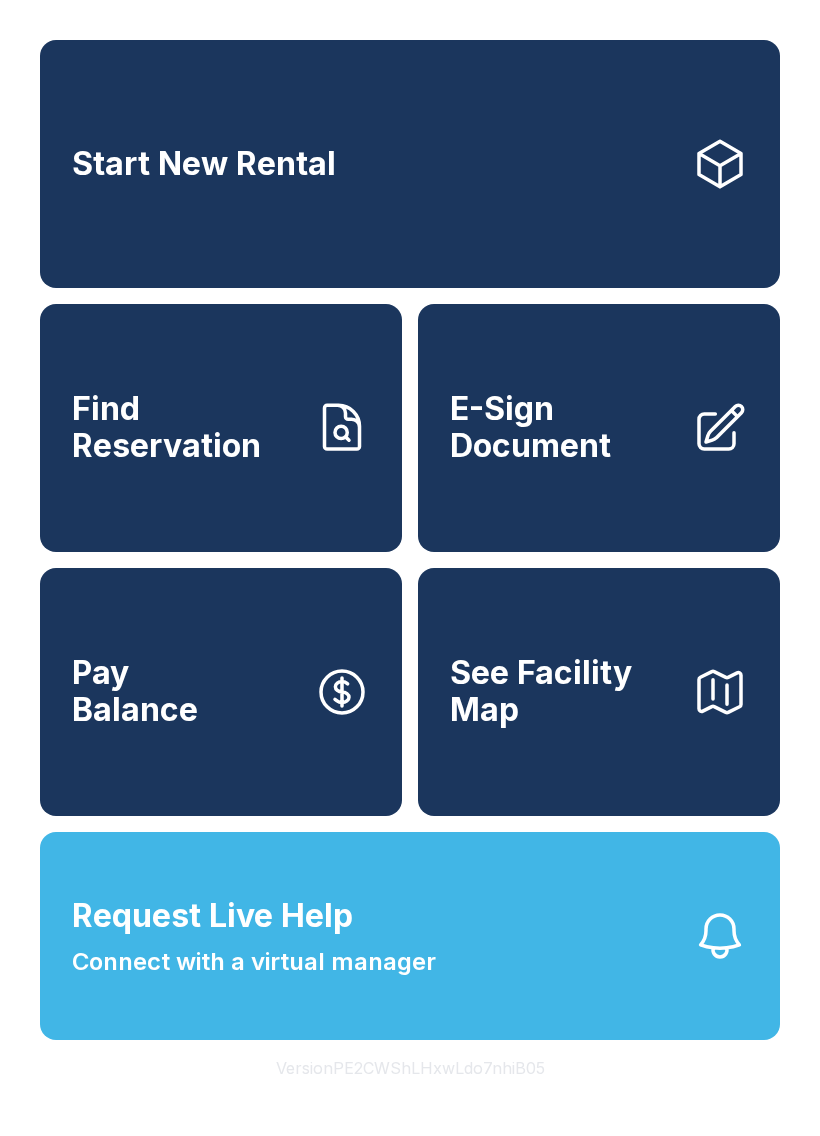 scroll, scrollTop: 24, scrollLeft: 0, axis: vertical 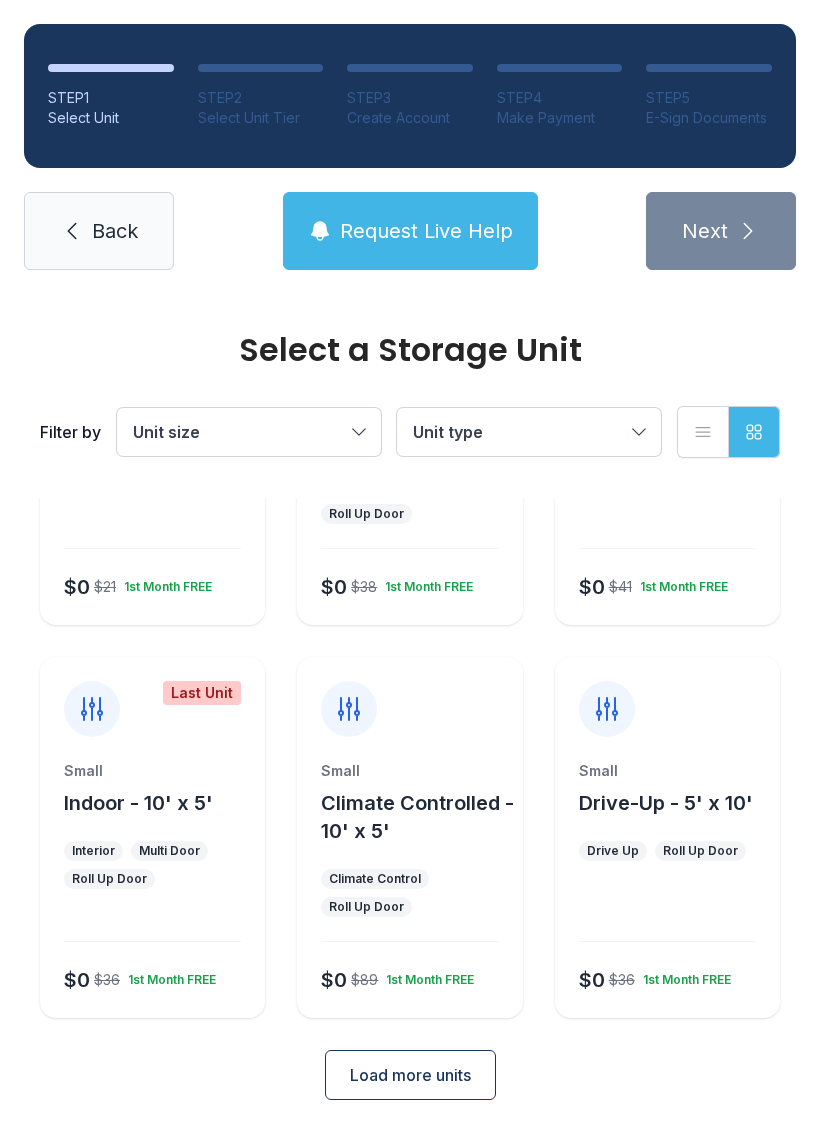 click on "Load more units" at bounding box center (410, 1075) 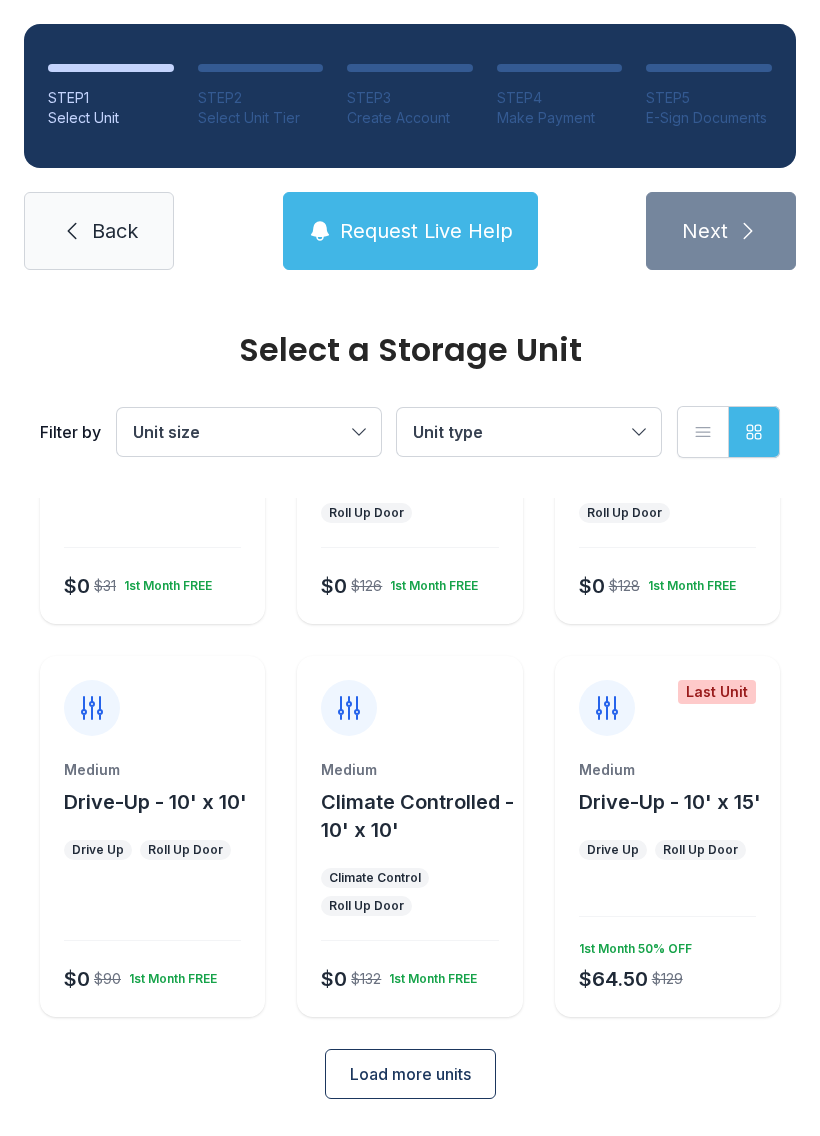 scroll, scrollTop: 1024, scrollLeft: 0, axis: vertical 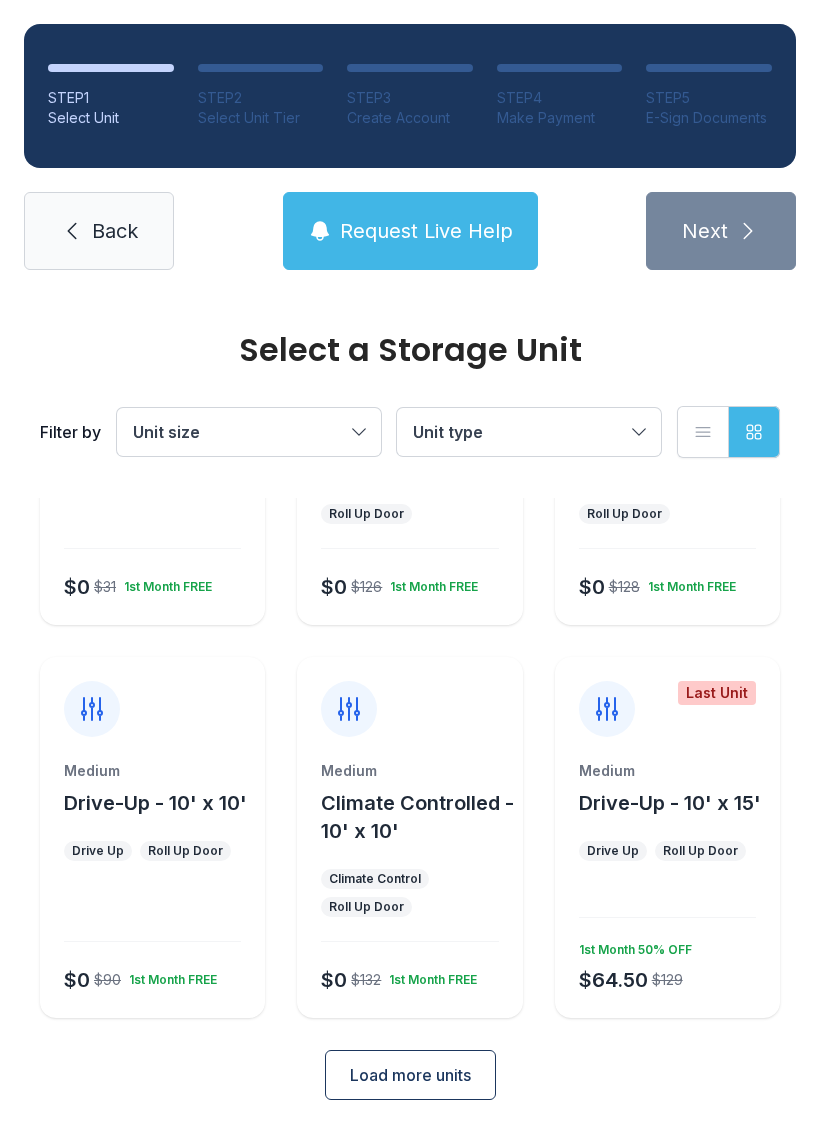 click on "Load more units" at bounding box center [410, 1075] 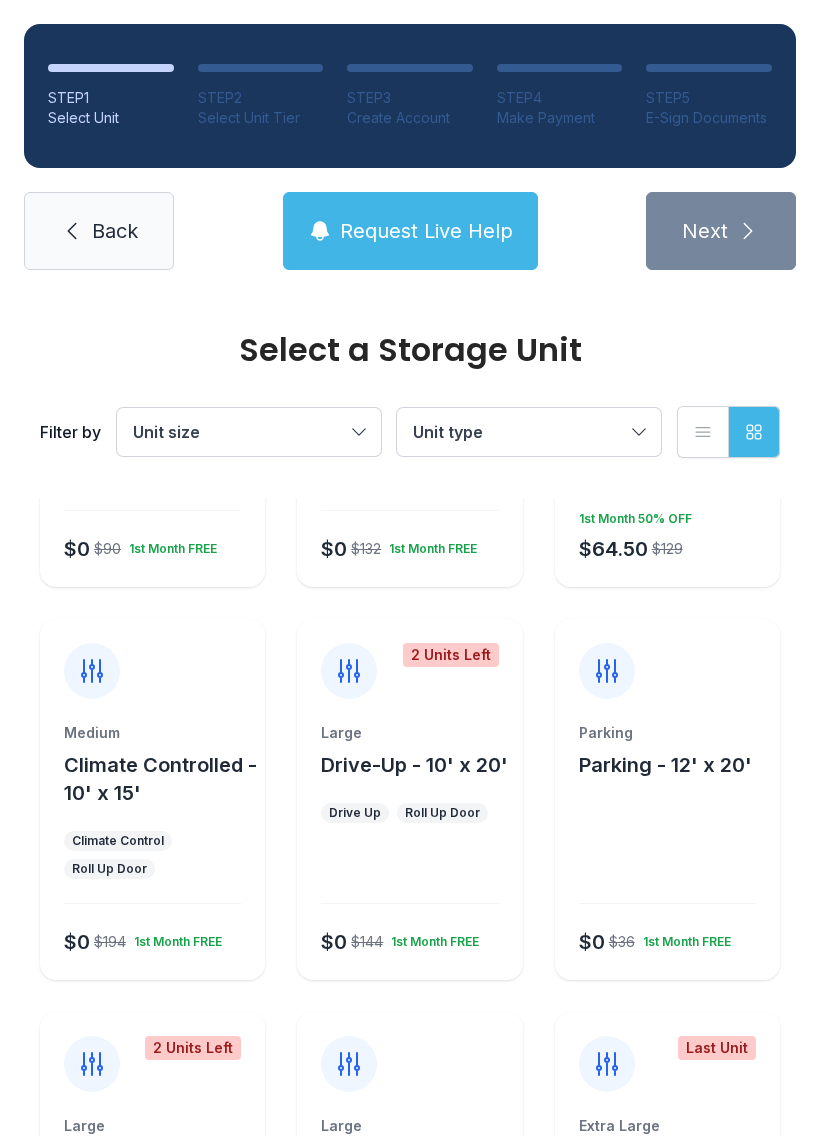 scroll, scrollTop: 1457, scrollLeft: 0, axis: vertical 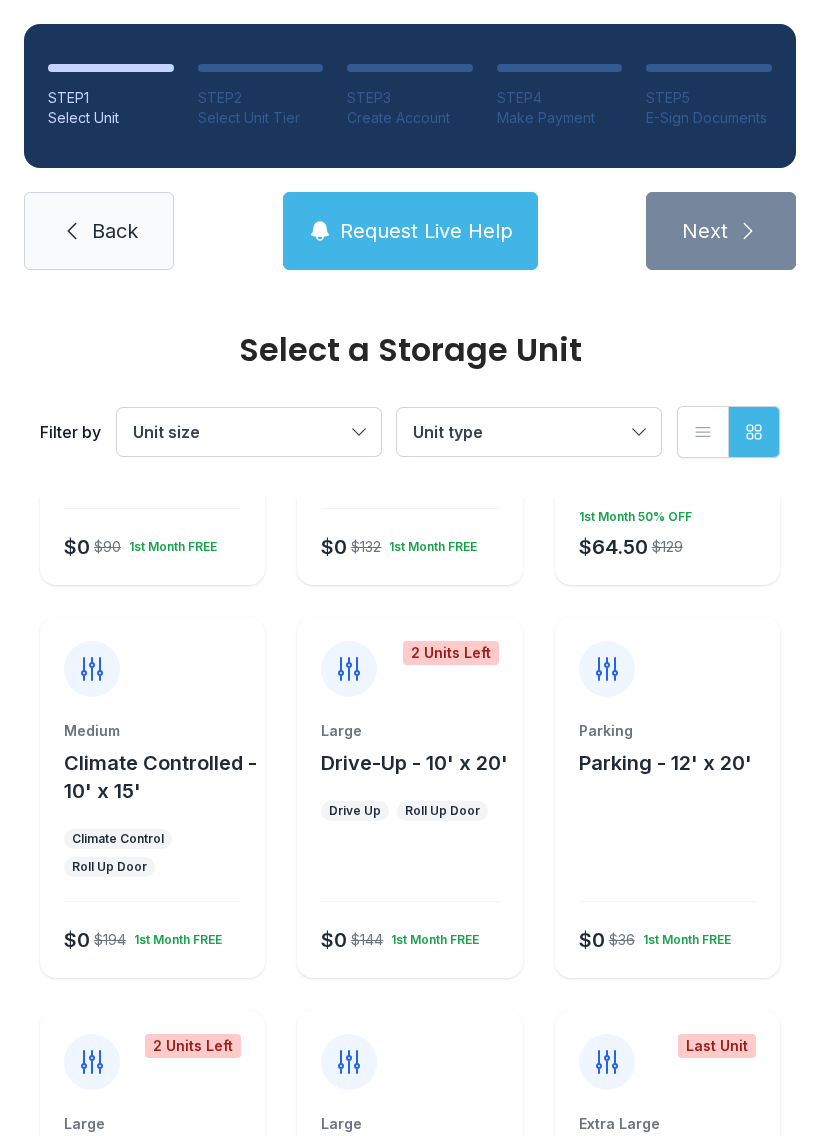 click on "Climate Controlled - 10' x 15'" at bounding box center [160, 777] 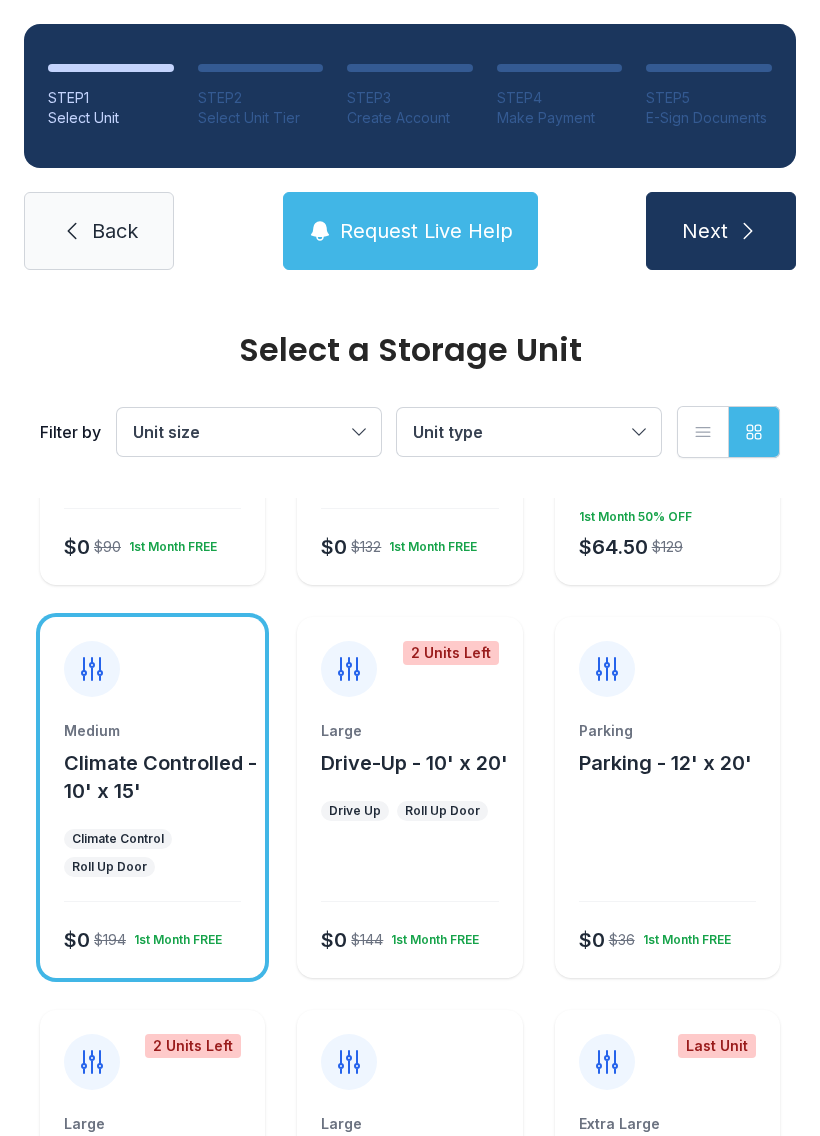 click on "Climate Controlled - 10' x 15'" at bounding box center (160, 777) 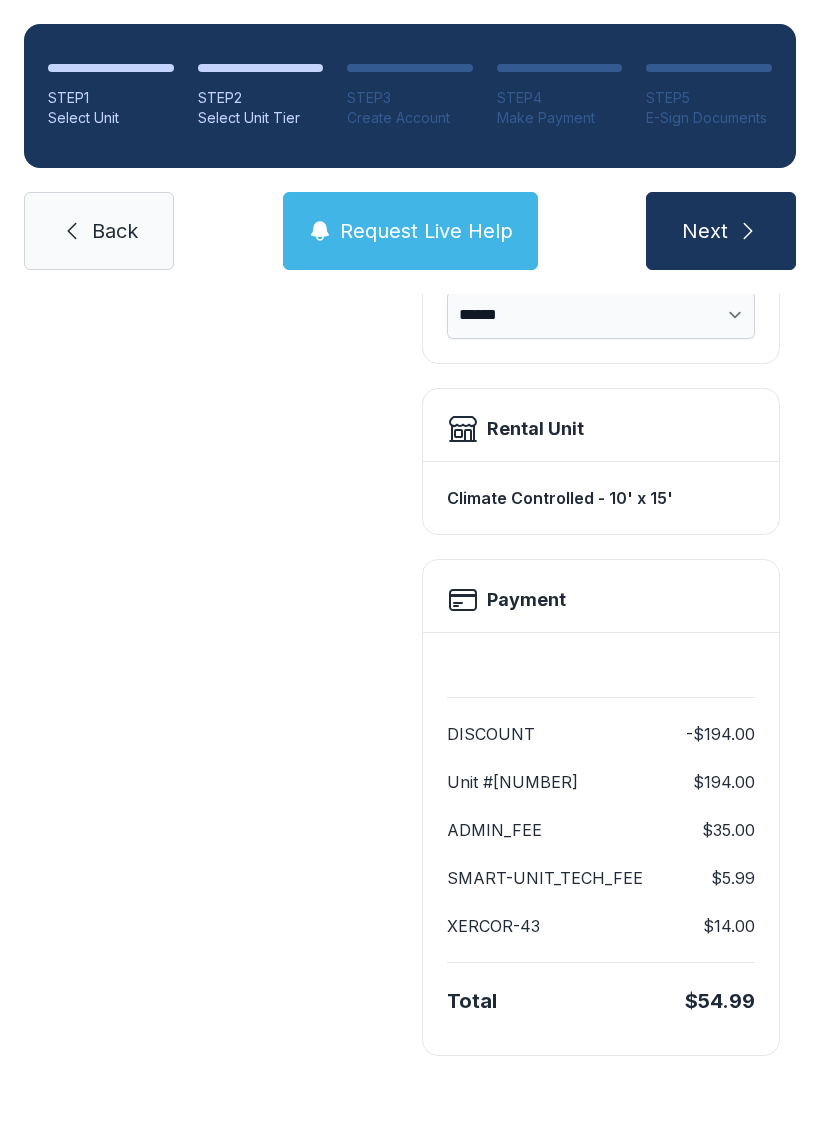 scroll, scrollTop: 0, scrollLeft: 0, axis: both 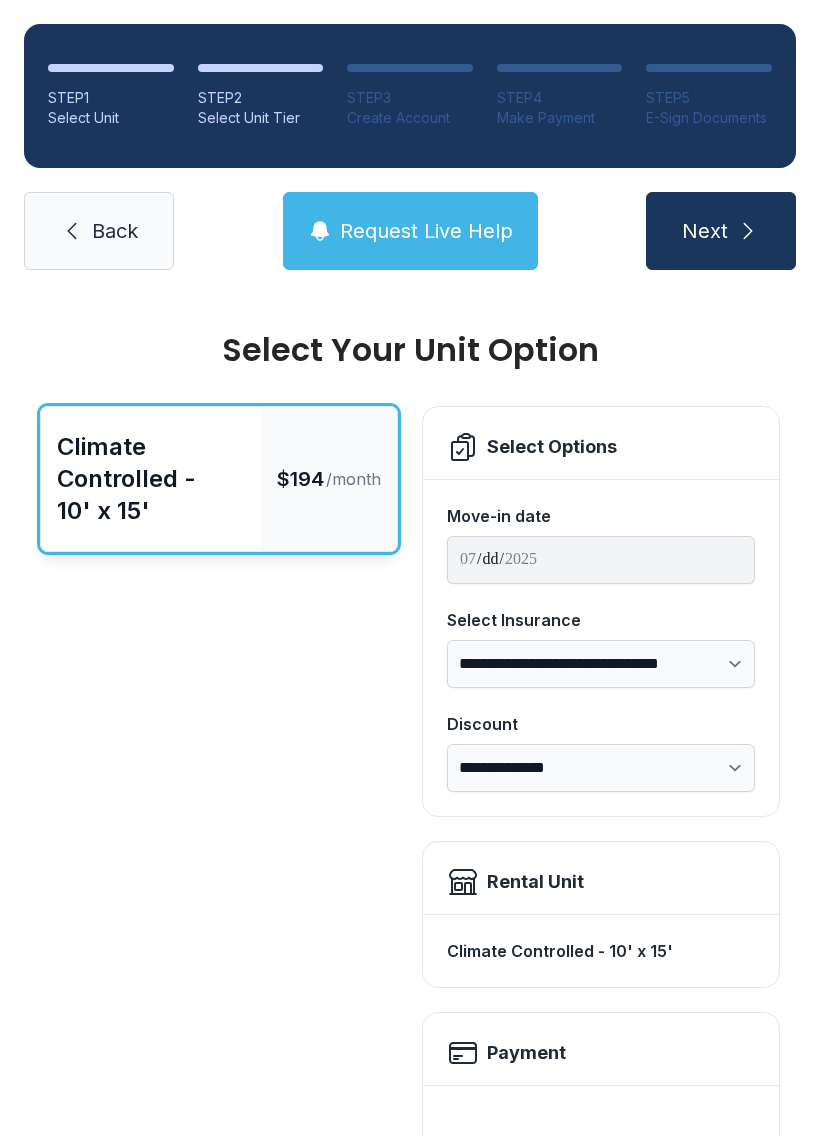 click on "Climate Controlled - 10' x 15'" at bounding box center (151, 479) 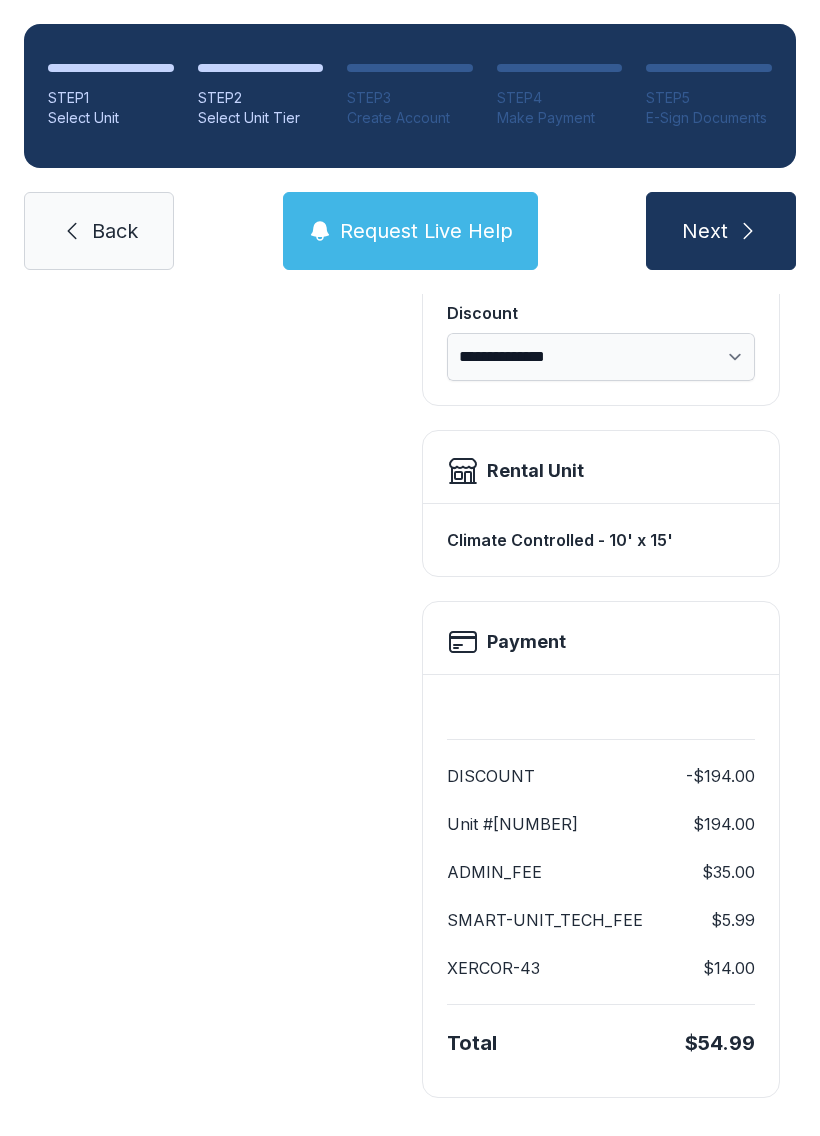 scroll, scrollTop: 409, scrollLeft: 0, axis: vertical 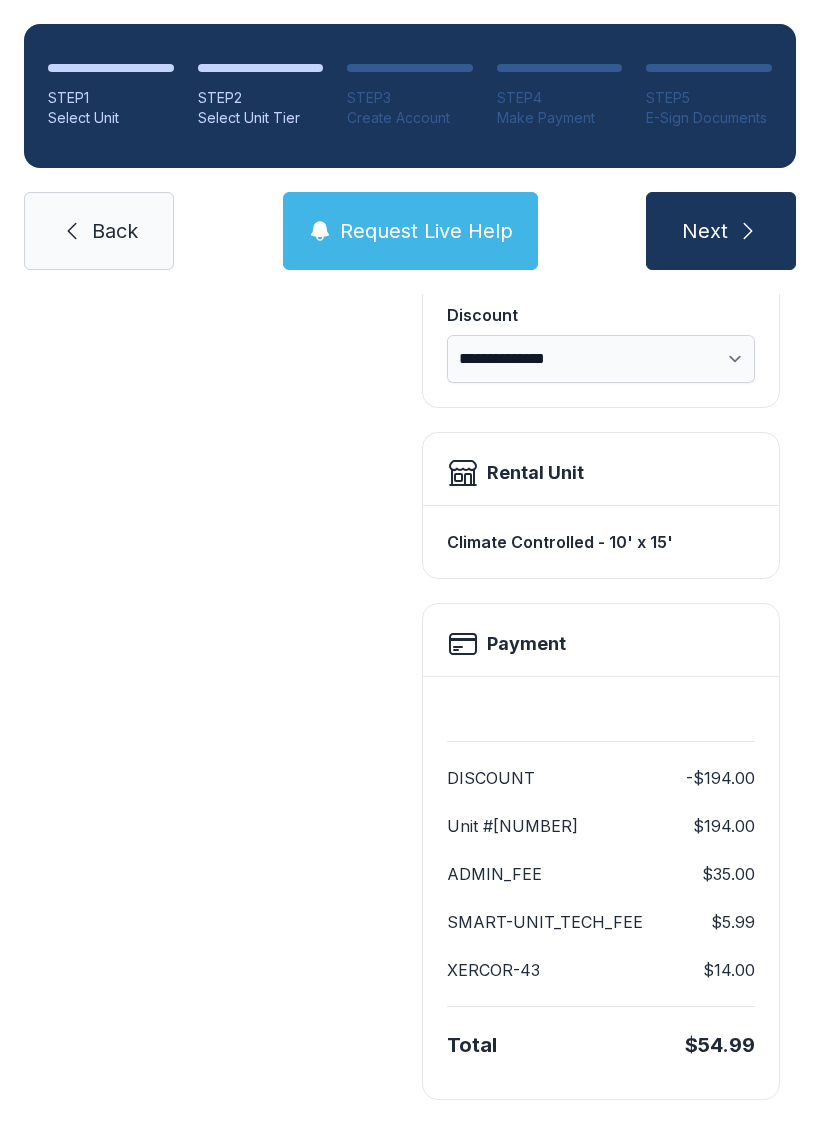 click on "Next" at bounding box center (705, 231) 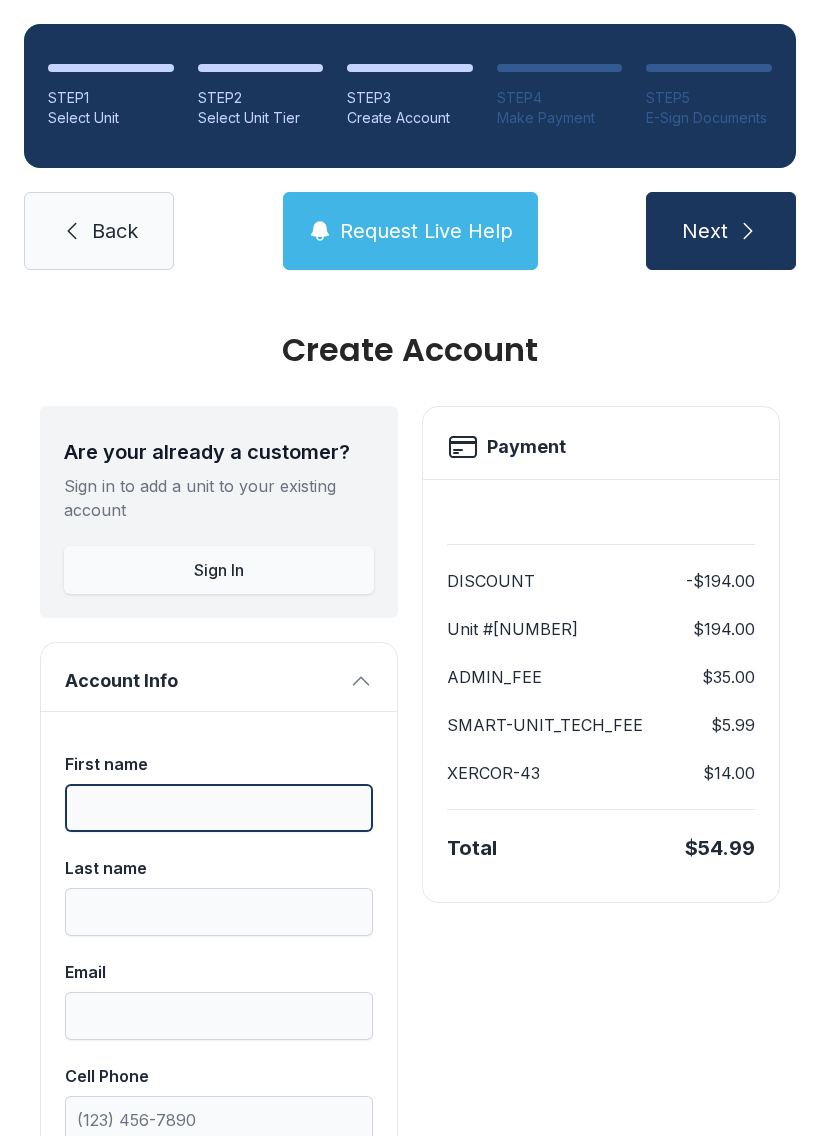 click on "First name" at bounding box center [219, 808] 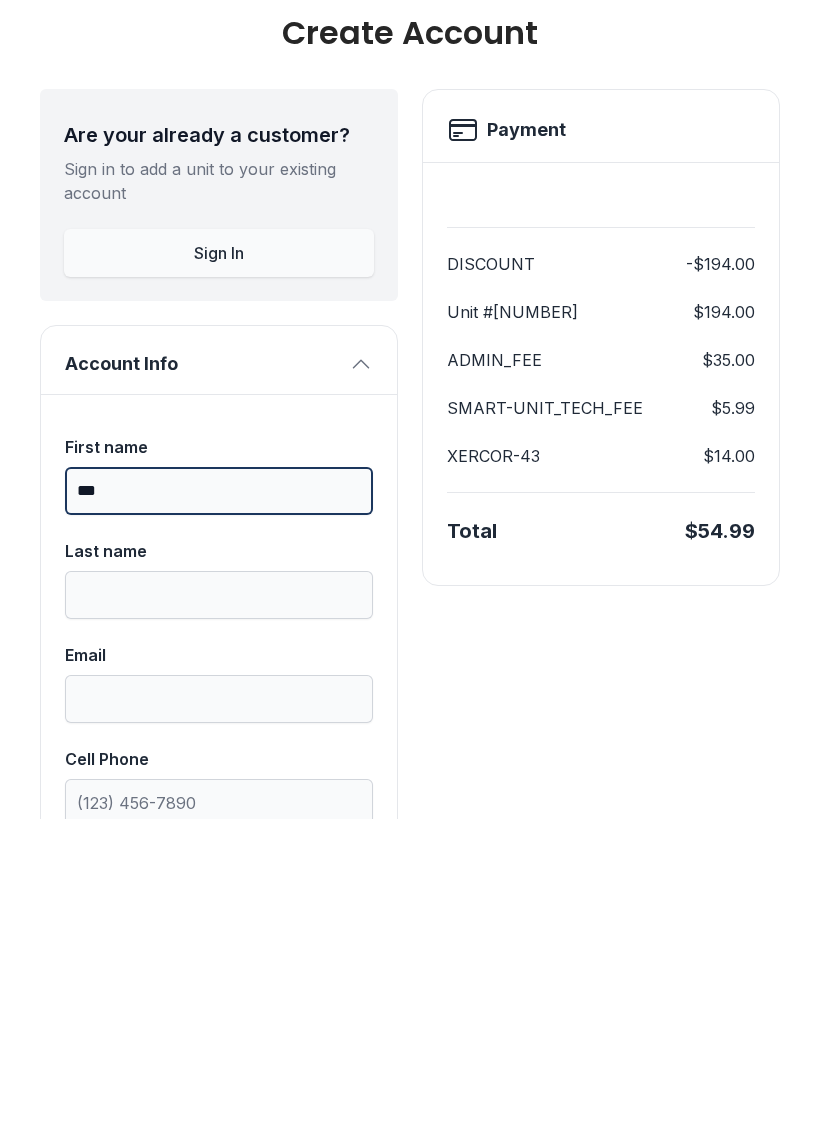 type on "***" 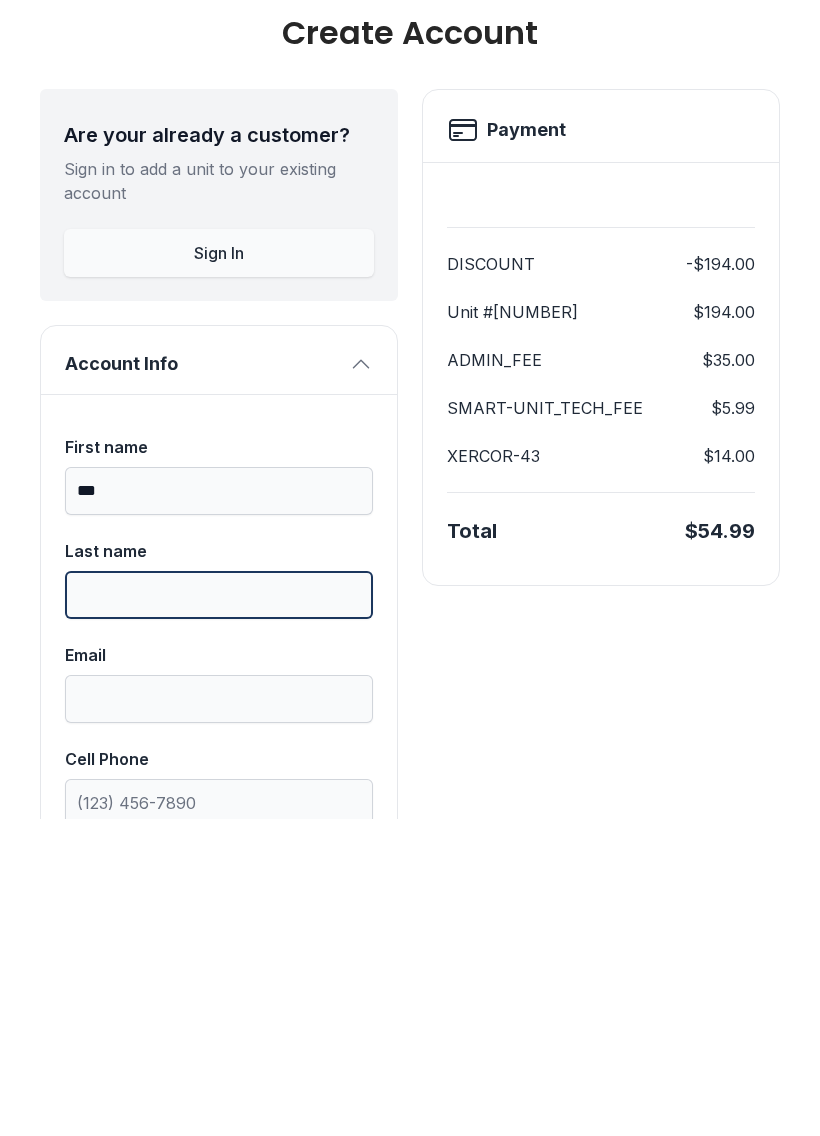 click on "Last name" at bounding box center (219, 912) 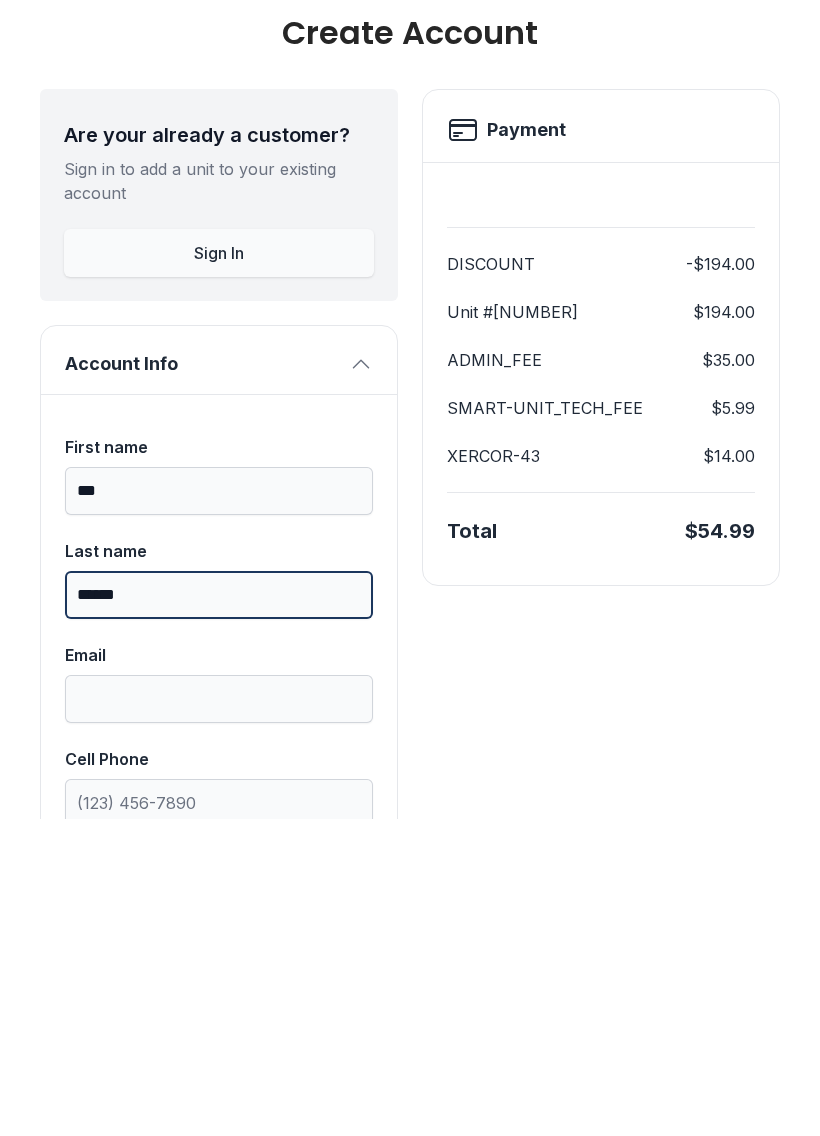 type on "******" 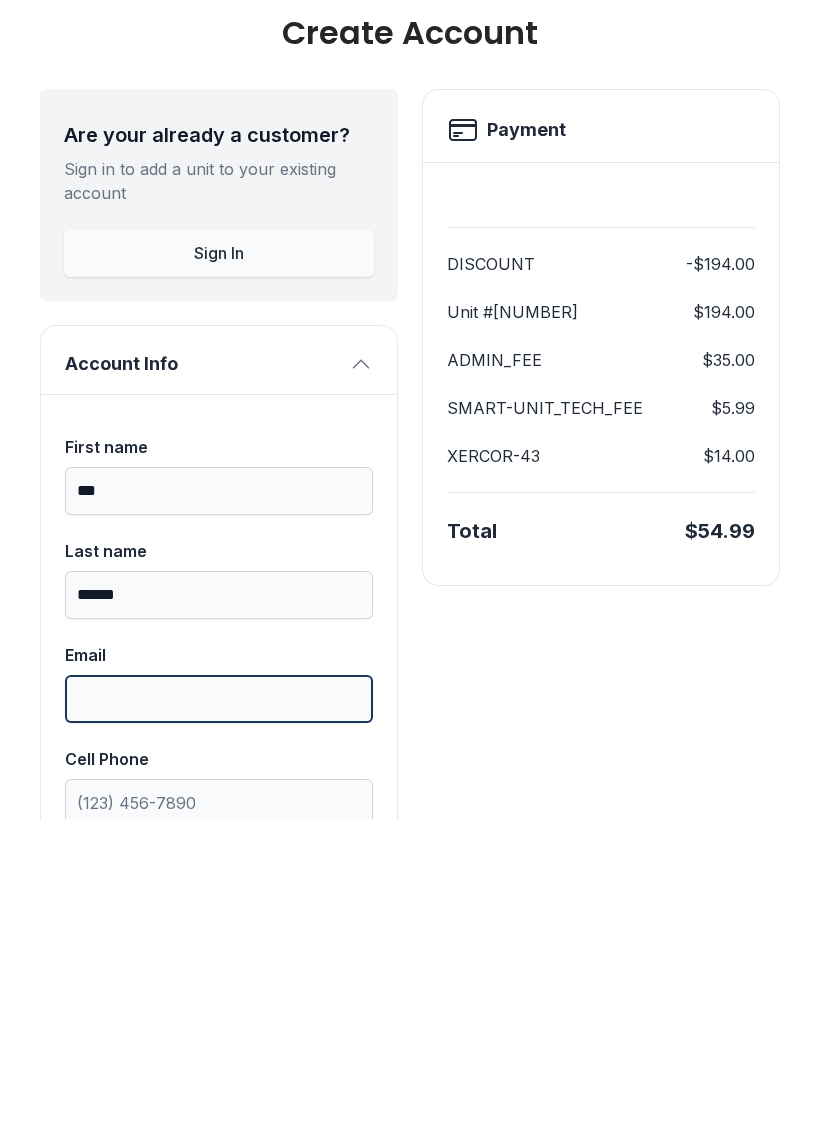 click on "Email" at bounding box center (219, 1016) 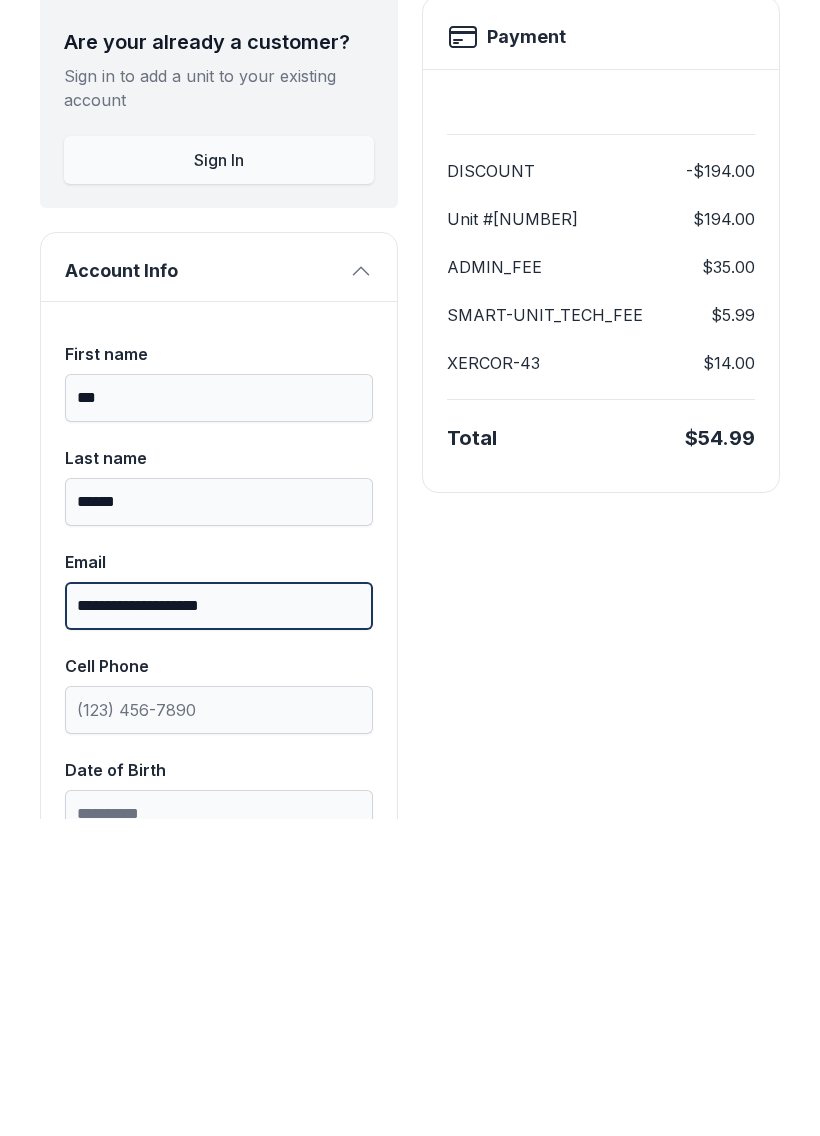 scroll, scrollTop: 124, scrollLeft: 0, axis: vertical 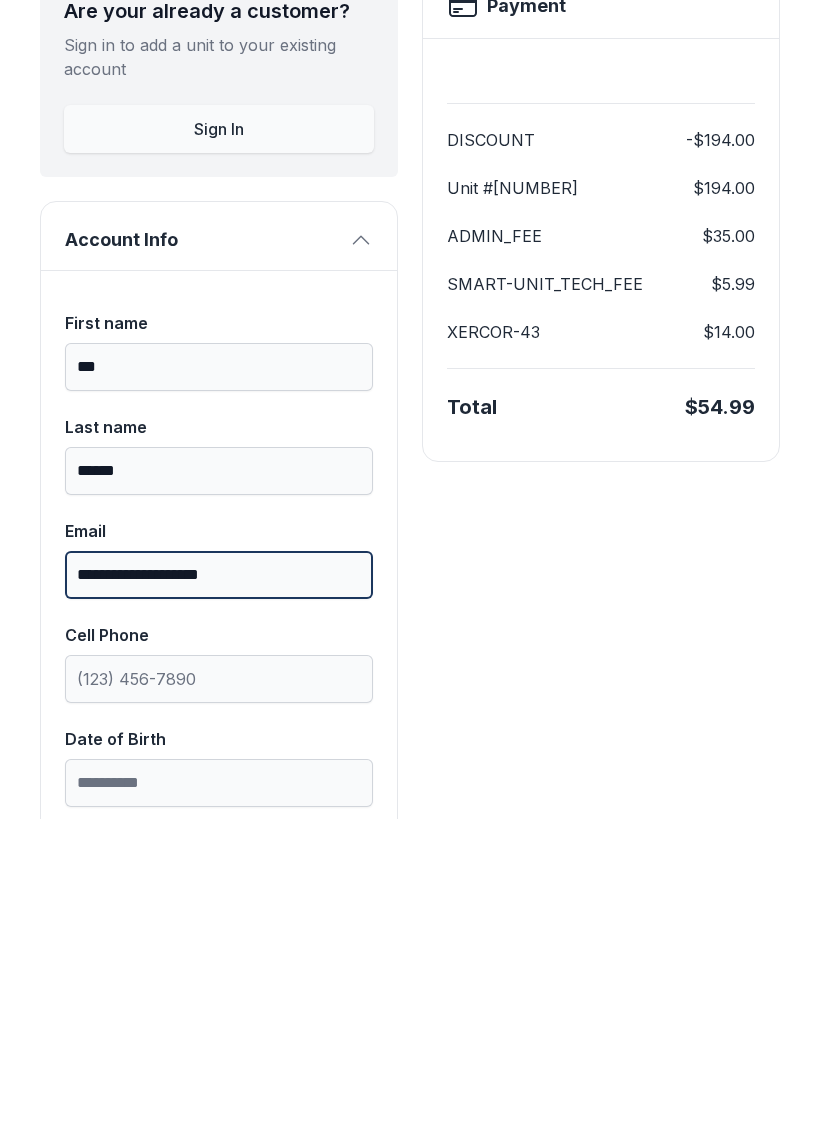 type on "**********" 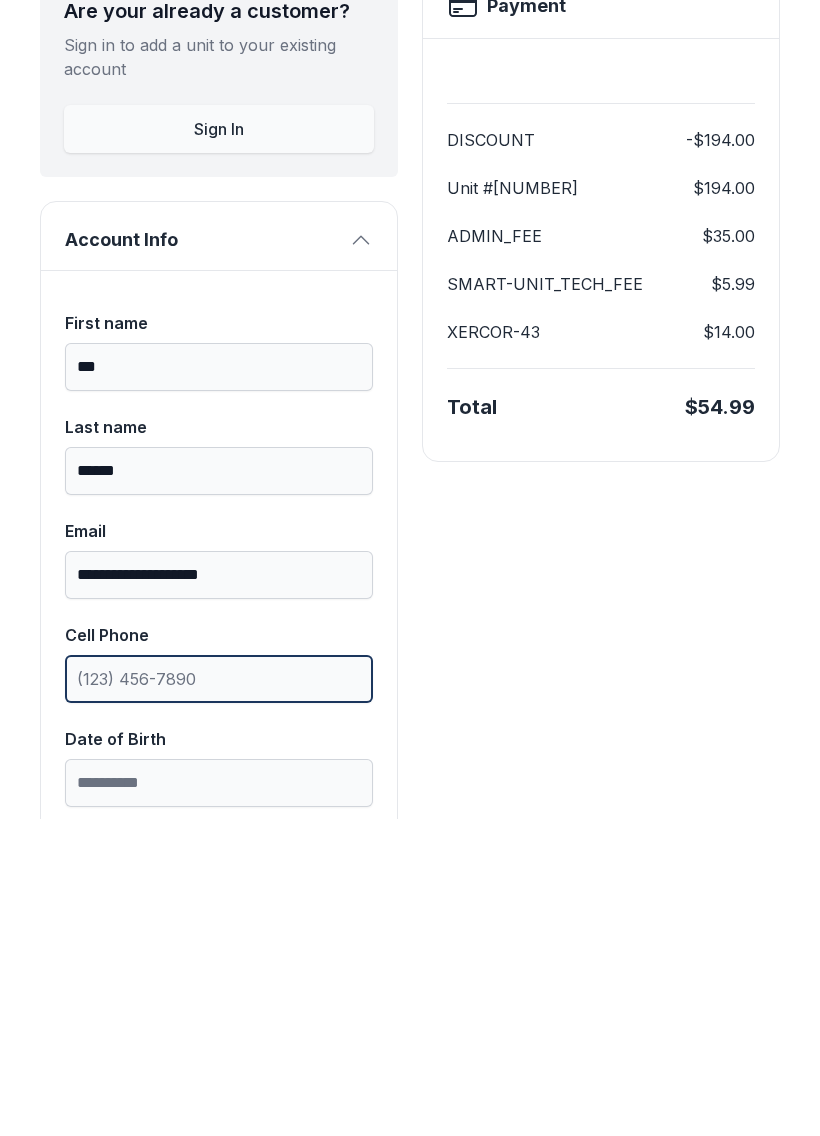 click on "Cell Phone" at bounding box center (219, 996) 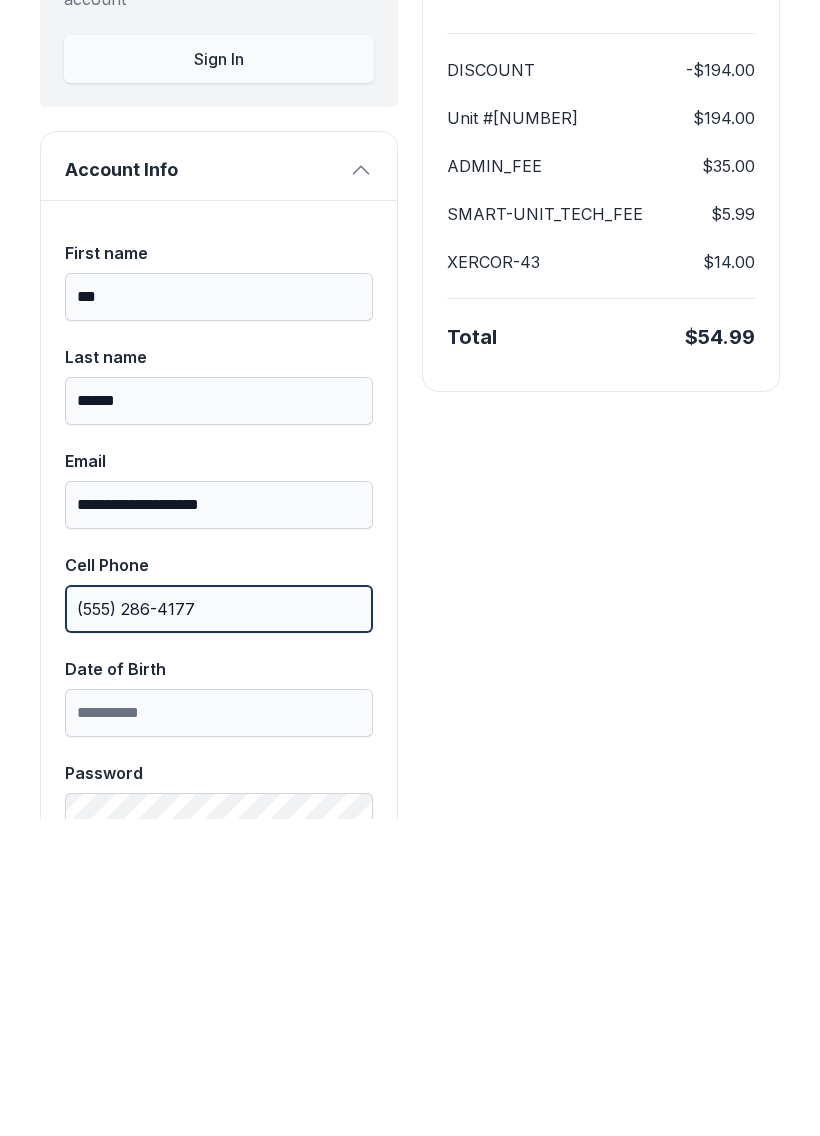 scroll, scrollTop: 205, scrollLeft: 0, axis: vertical 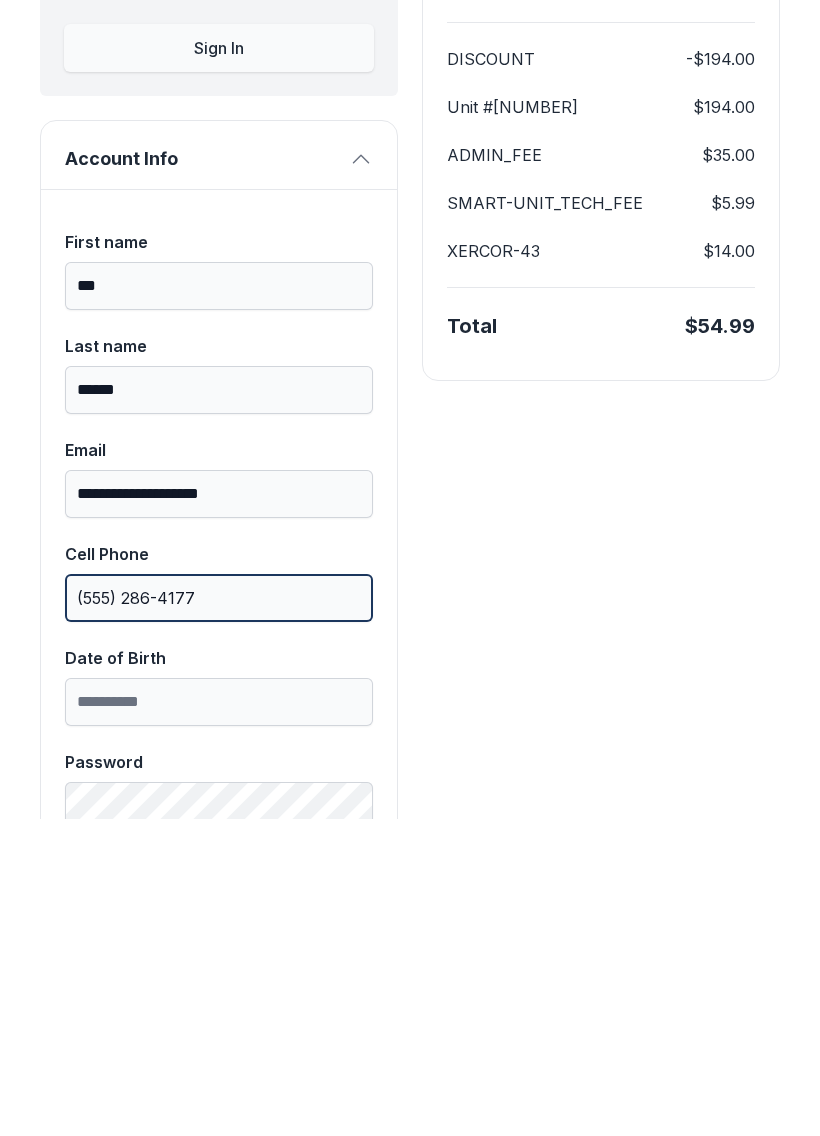type on "(555) 286-4177" 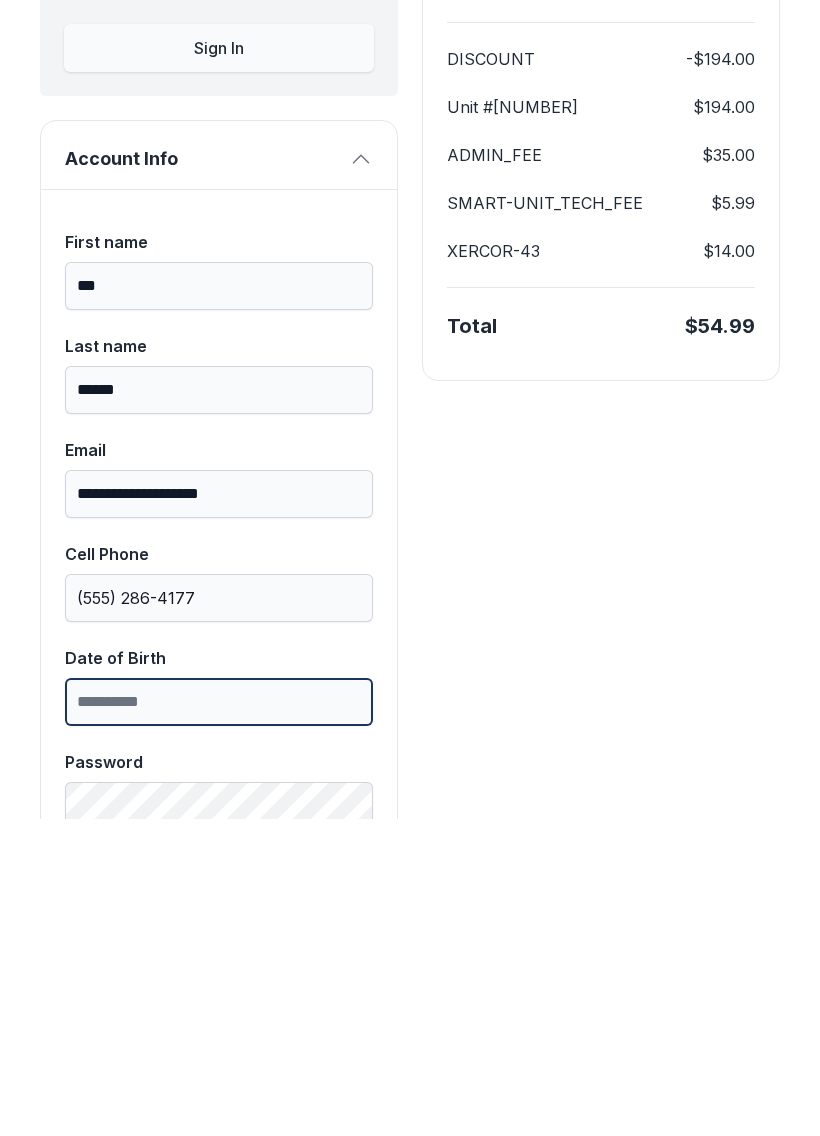 click on "Date of Birth" at bounding box center [219, 1019] 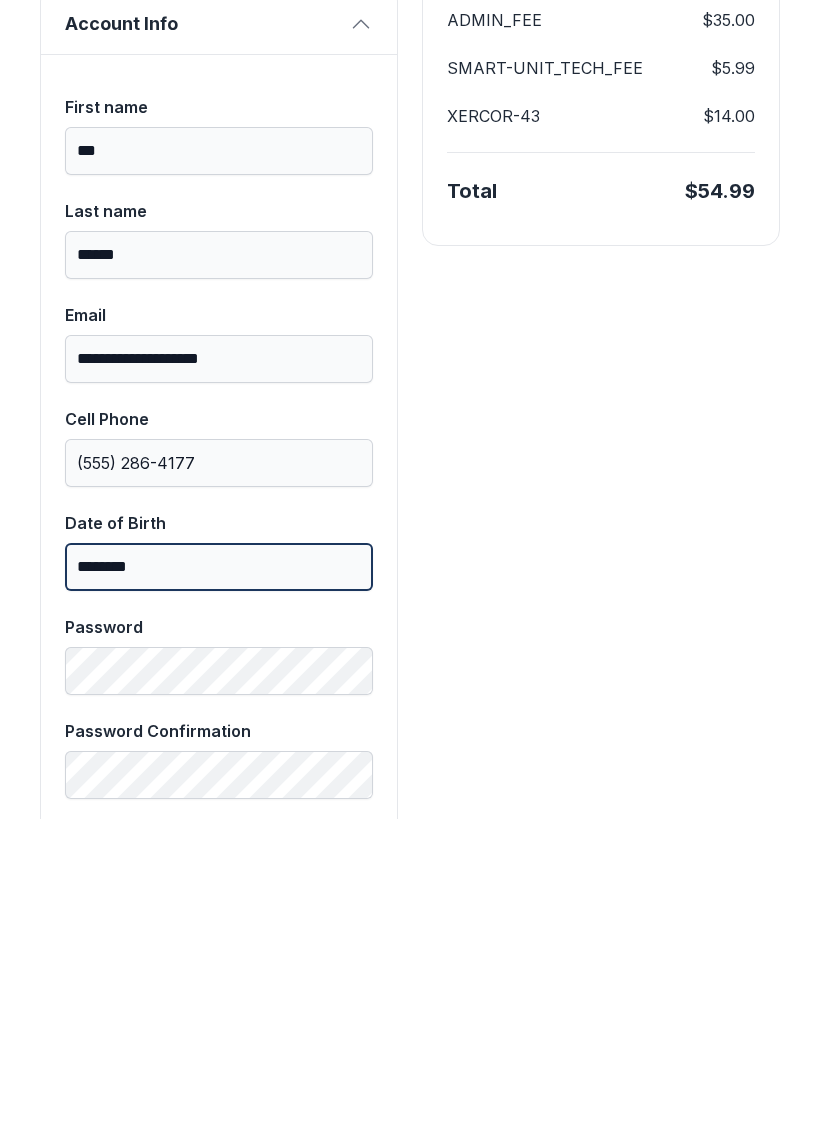 scroll, scrollTop: 347, scrollLeft: 0, axis: vertical 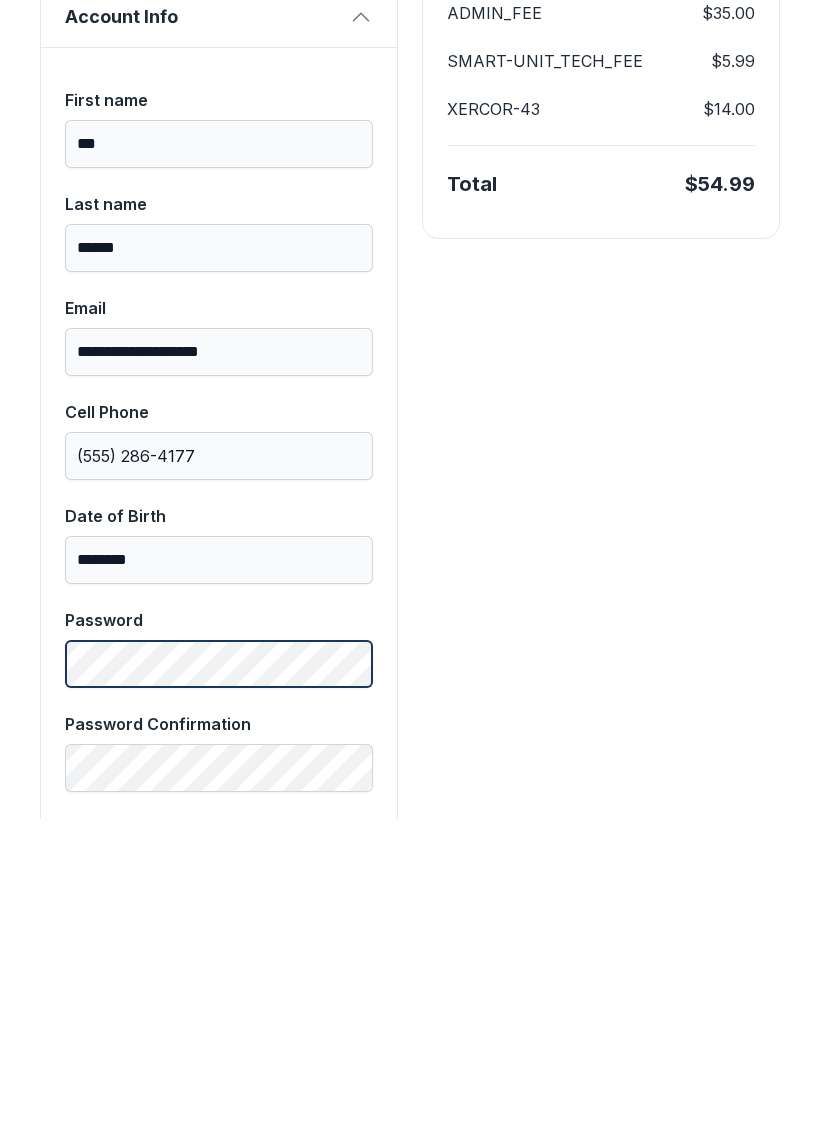 click on "Password" at bounding box center [219, 965] 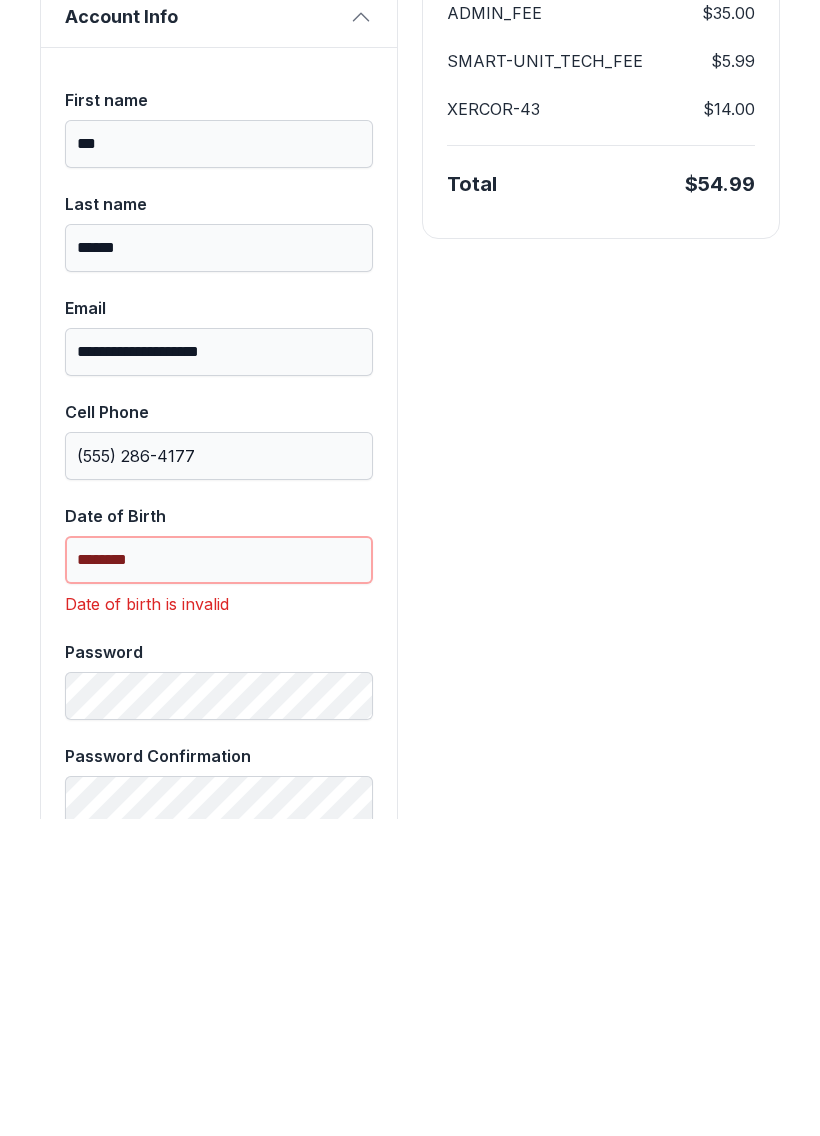 click on "********" at bounding box center [219, 877] 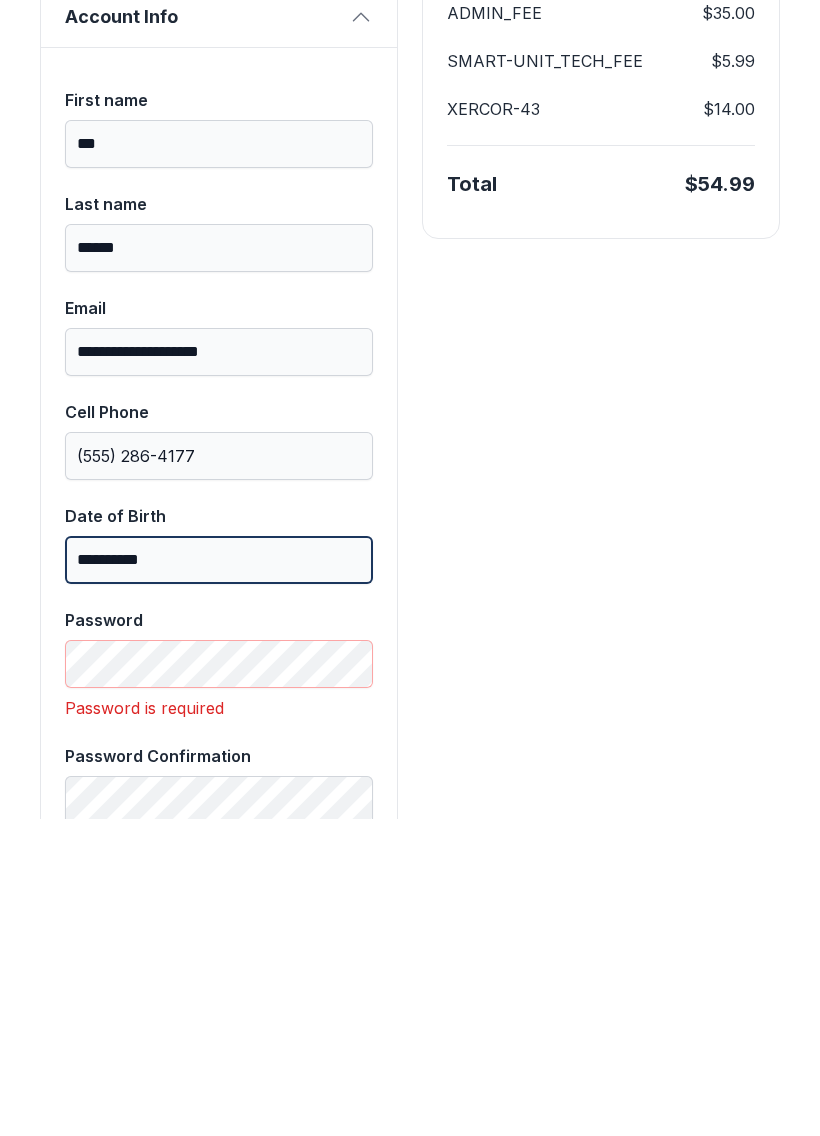 type on "**********" 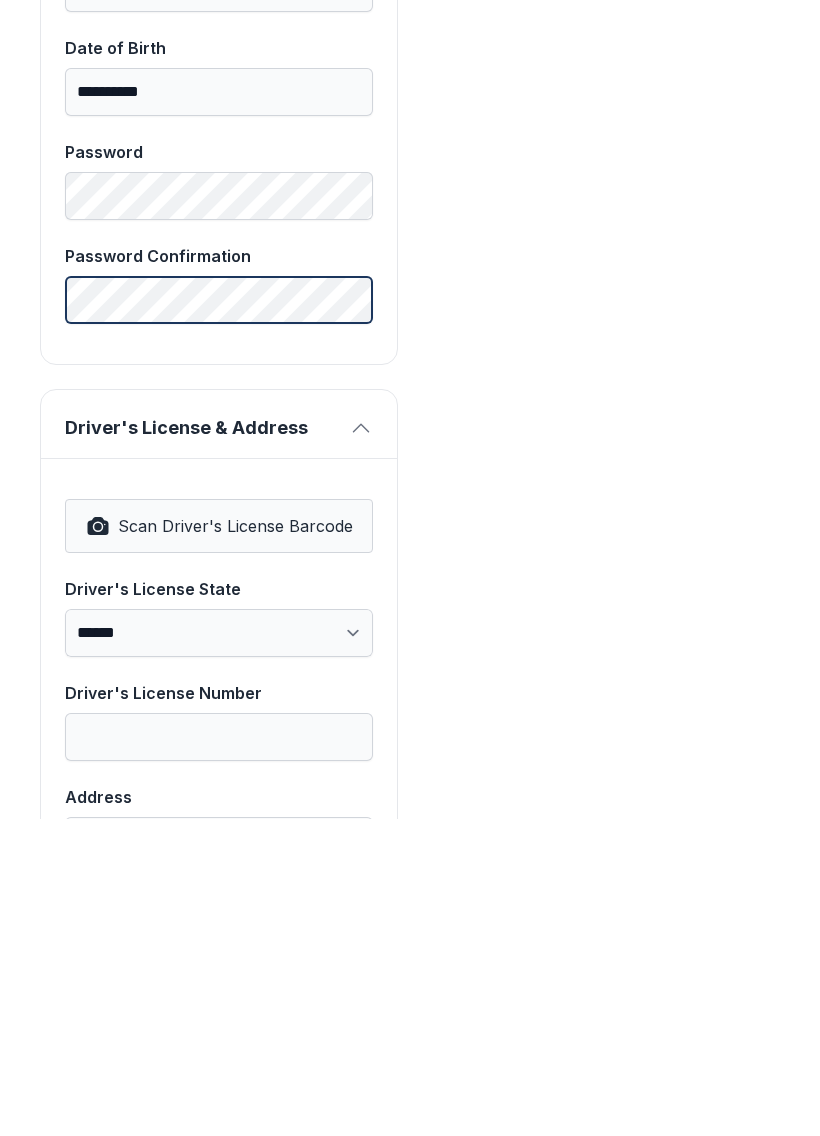 scroll, scrollTop: 816, scrollLeft: 0, axis: vertical 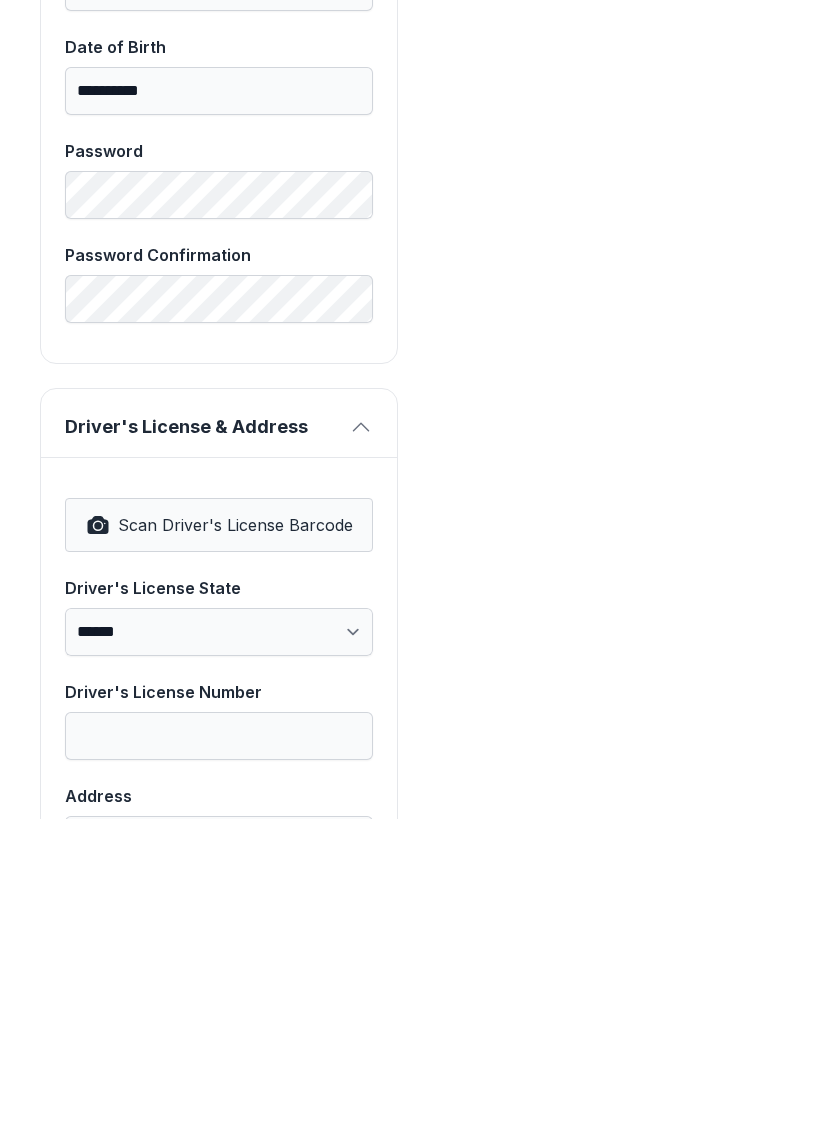 click on "Scan Driver's License Barcode" at bounding box center [235, 842] 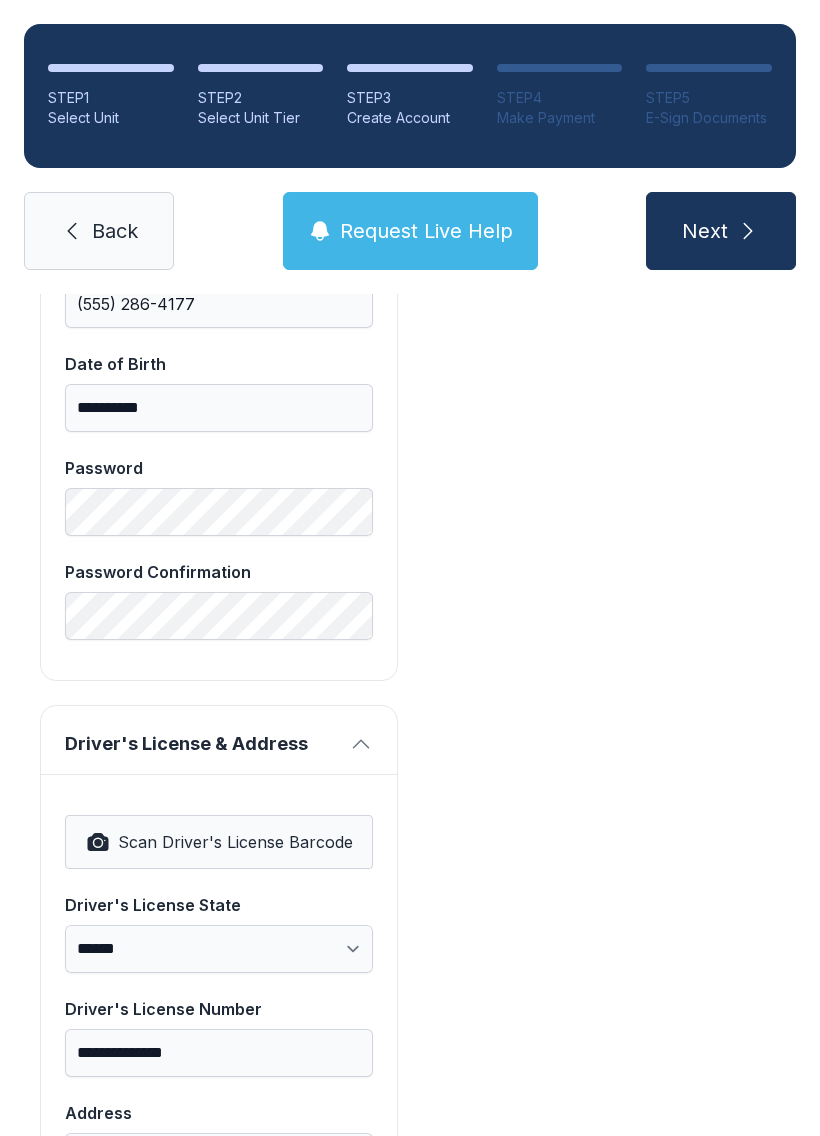 select on "**" 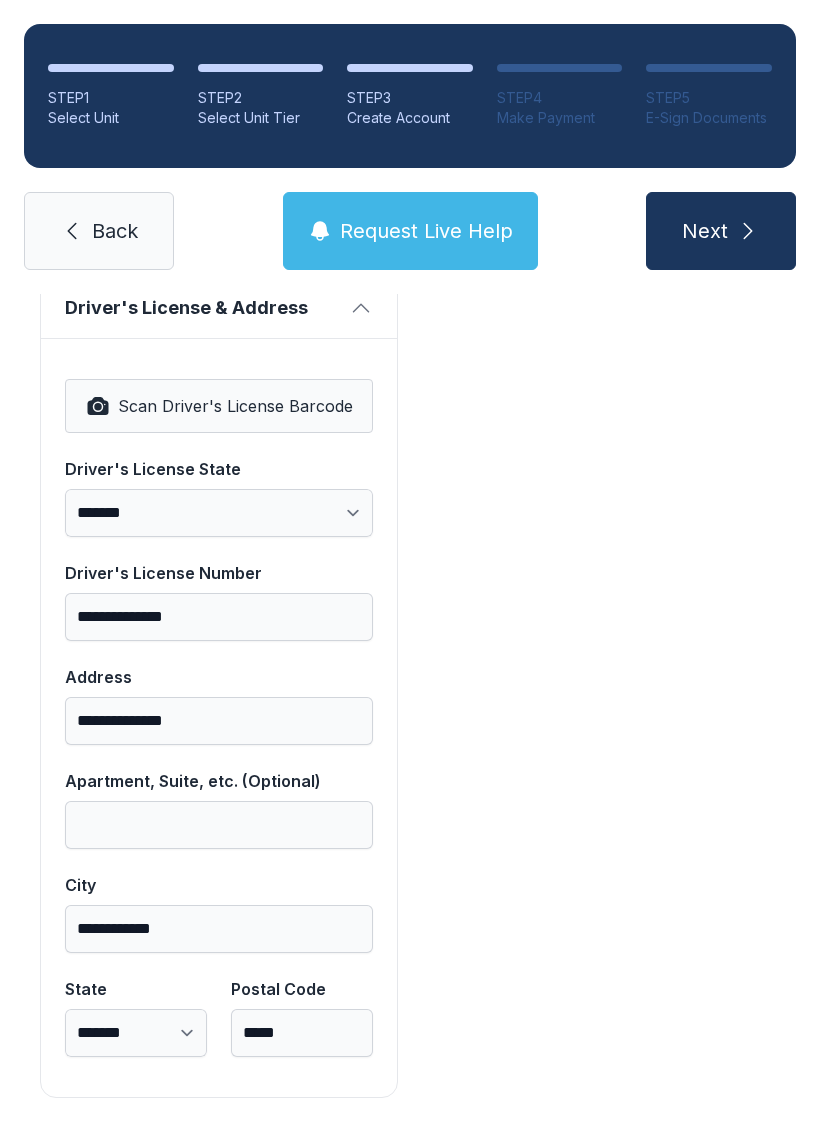 scroll, scrollTop: 1250, scrollLeft: 0, axis: vertical 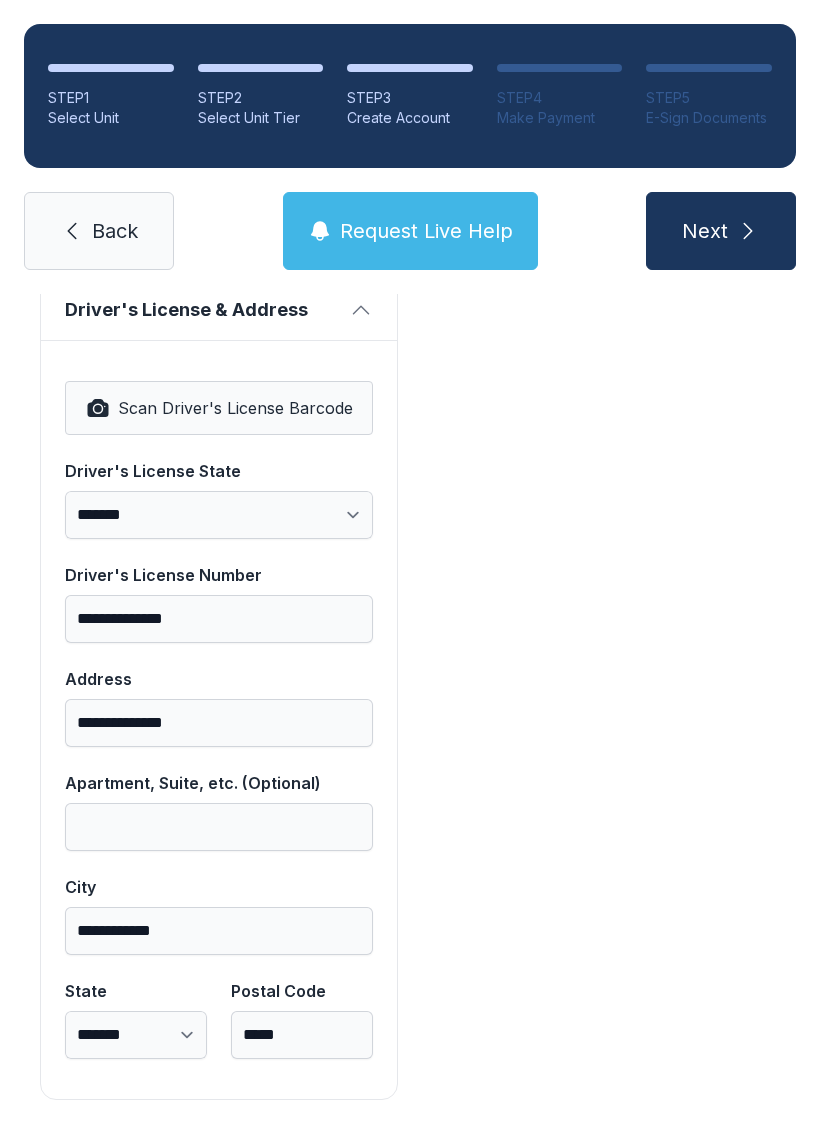 click on "Next" at bounding box center (721, 231) 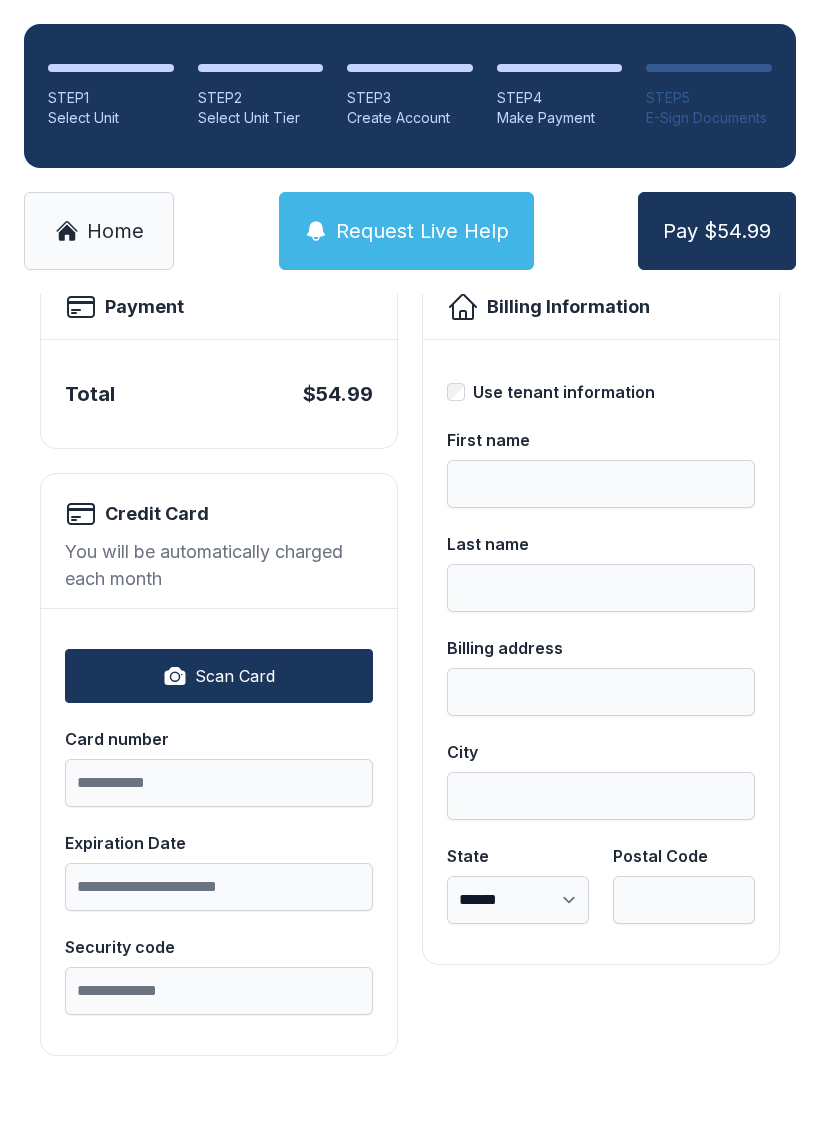 scroll, scrollTop: 0, scrollLeft: 0, axis: both 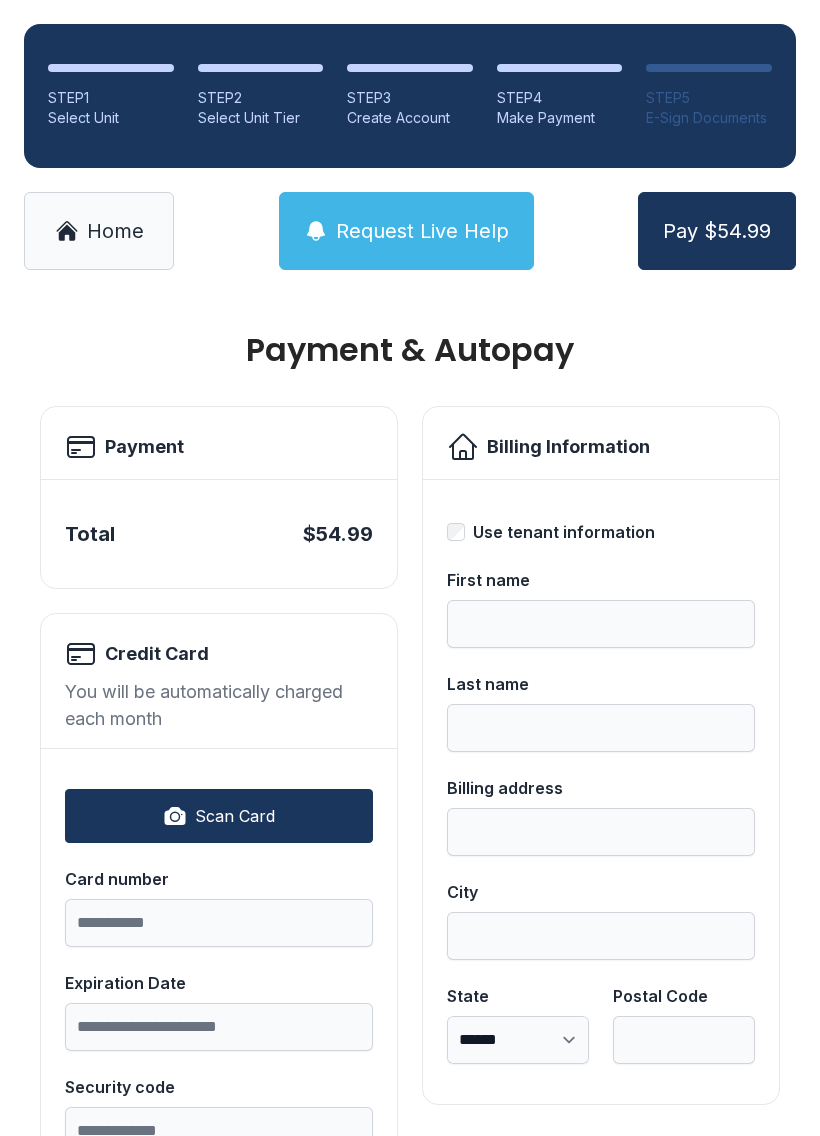 click on "Scan Card" at bounding box center (219, 816) 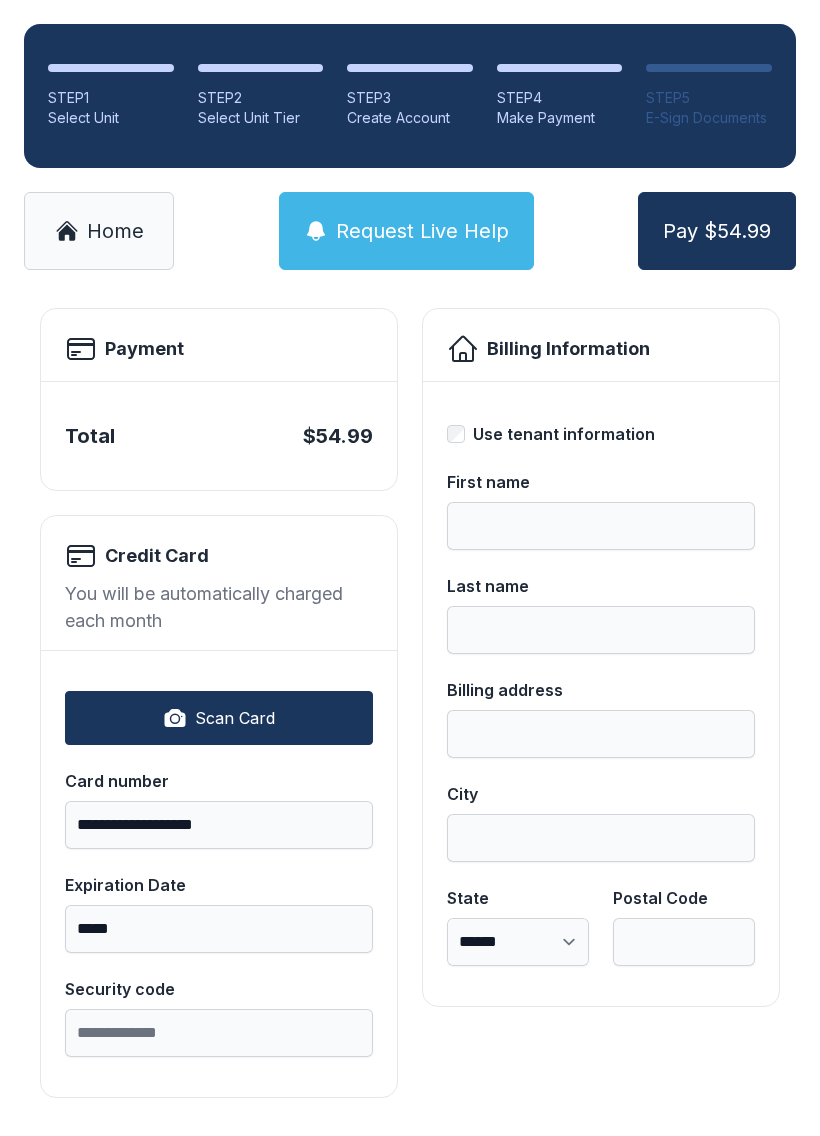 scroll, scrollTop: 96, scrollLeft: 0, axis: vertical 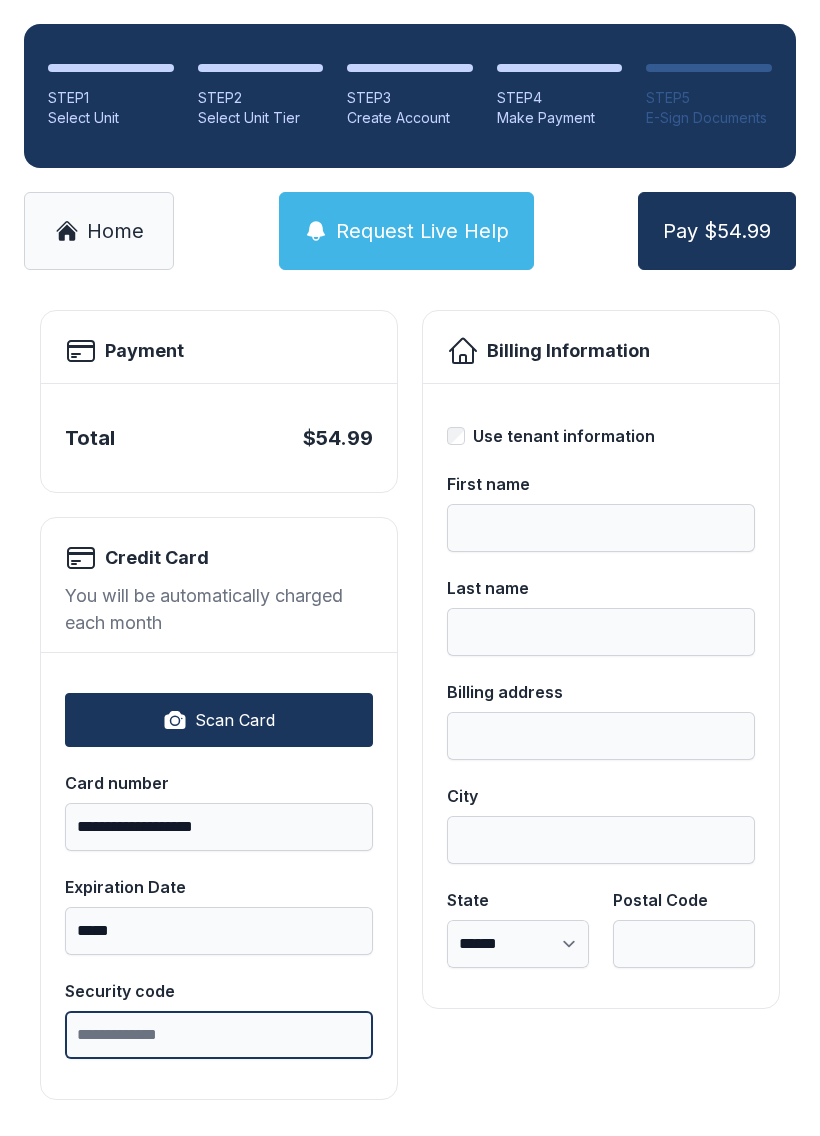 click on "Security code" at bounding box center (219, 1035) 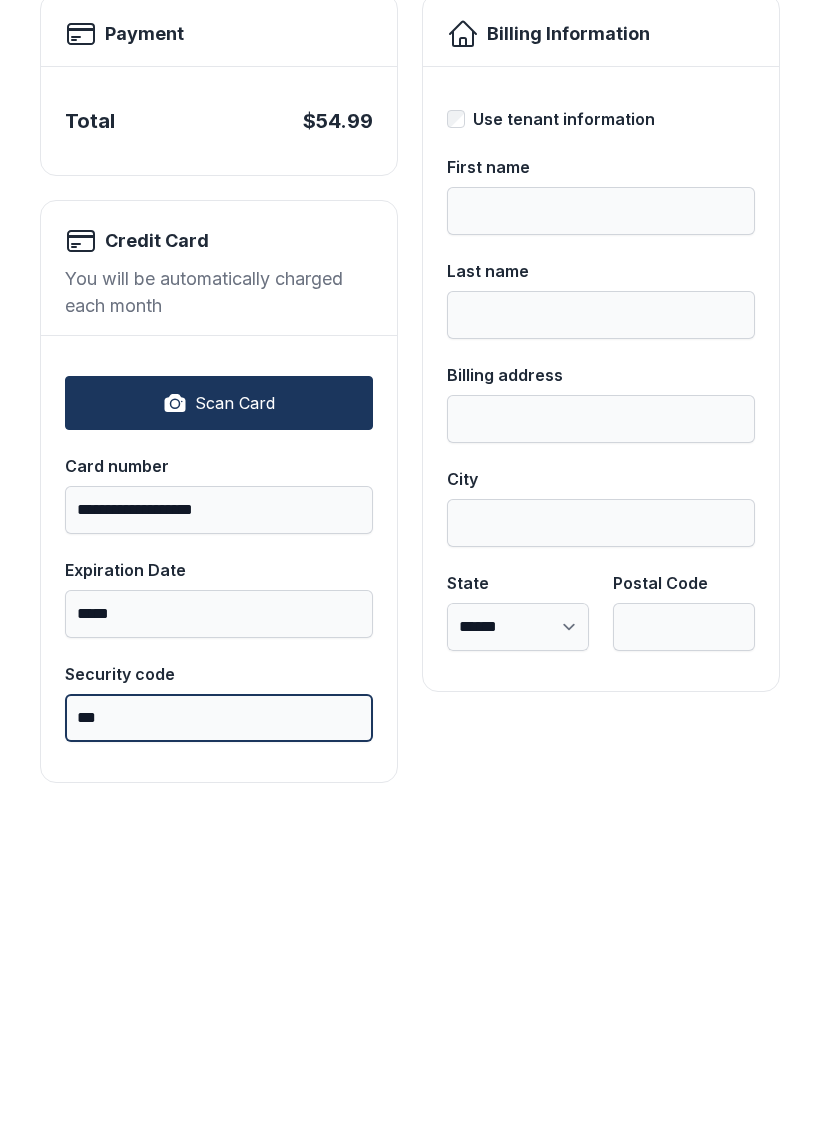 type on "***" 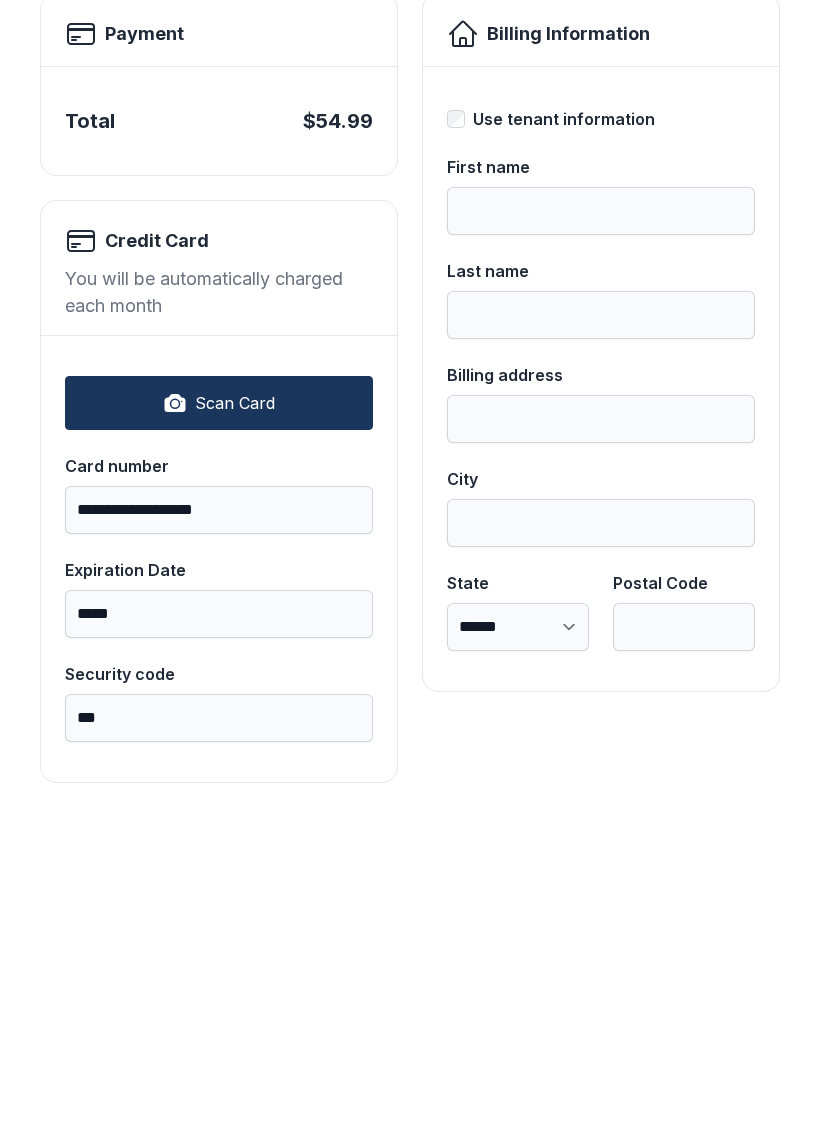 click on "First name" at bounding box center (601, 528) 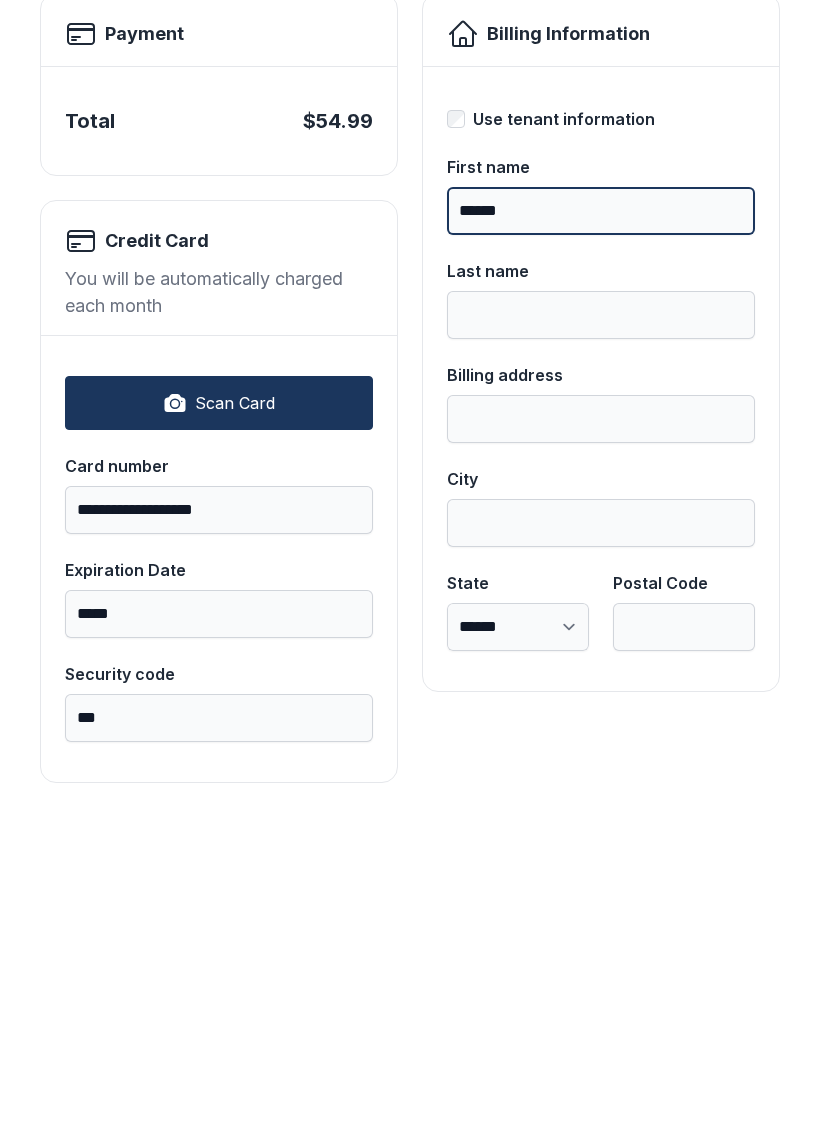 type on "******" 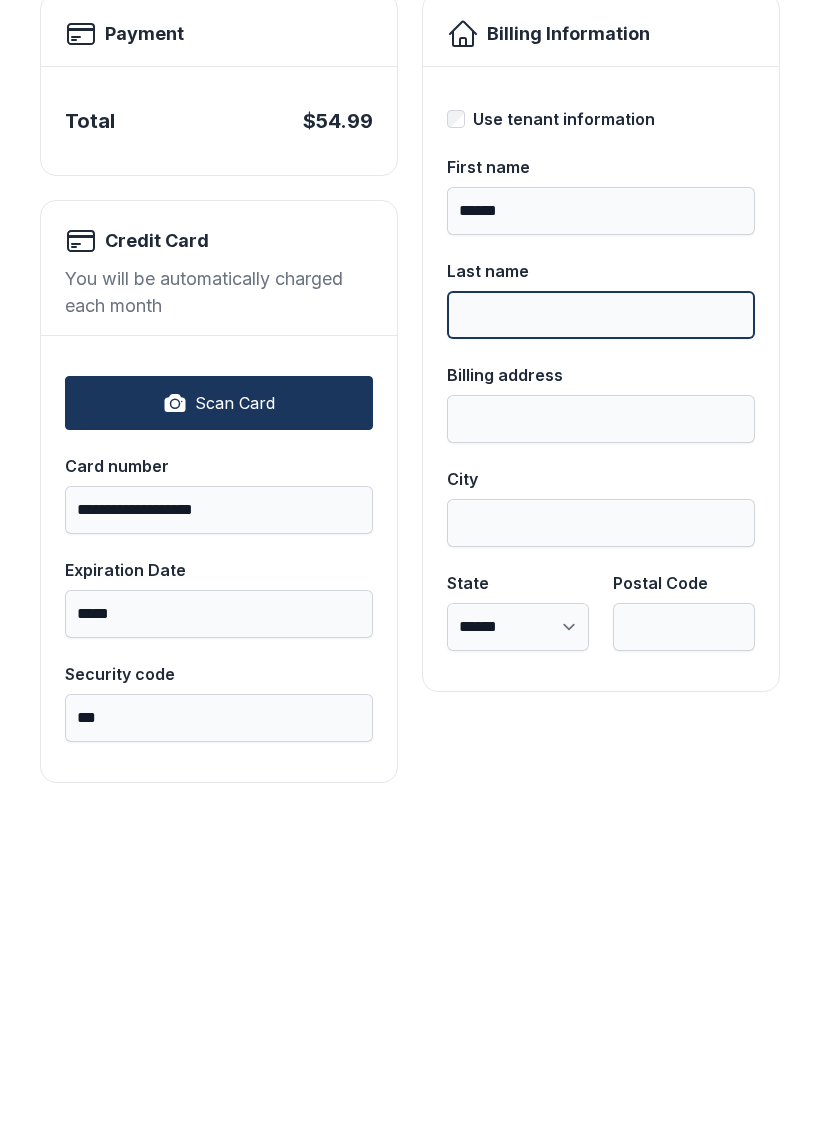 click on "Last name" at bounding box center (601, 632) 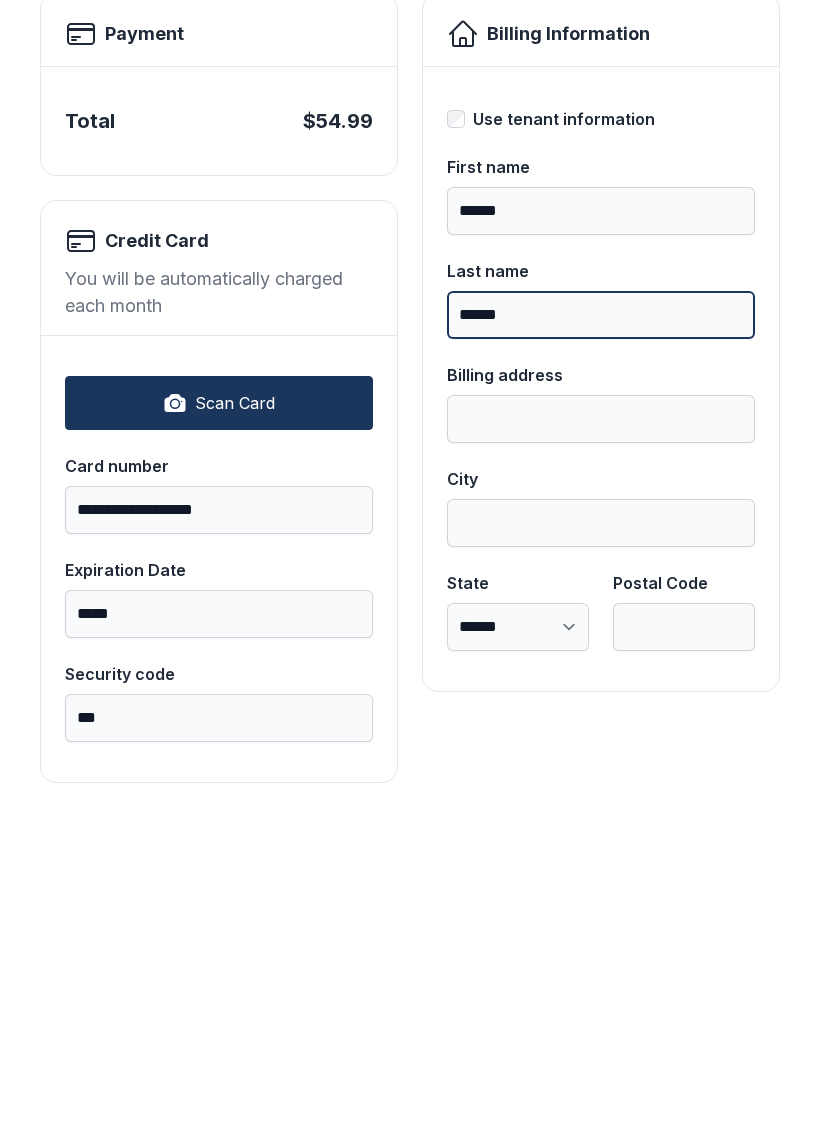 type on "******" 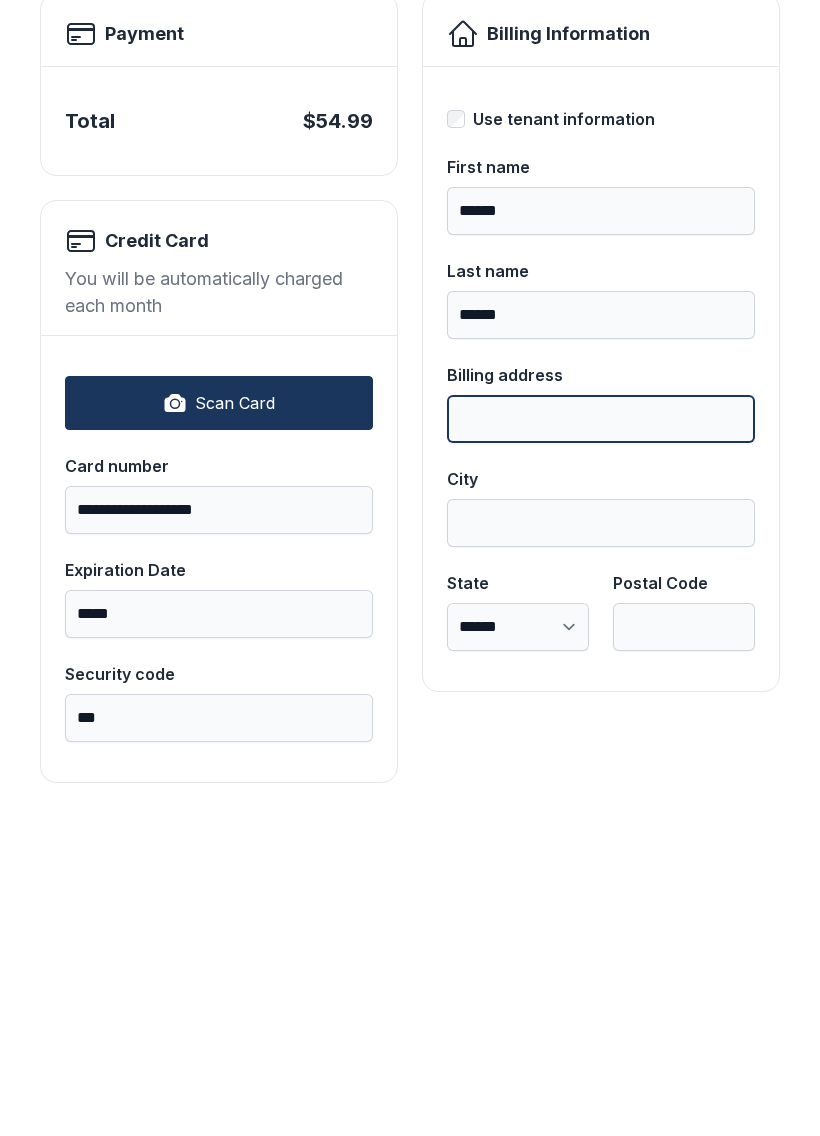 click on "Billing address" at bounding box center [601, 736] 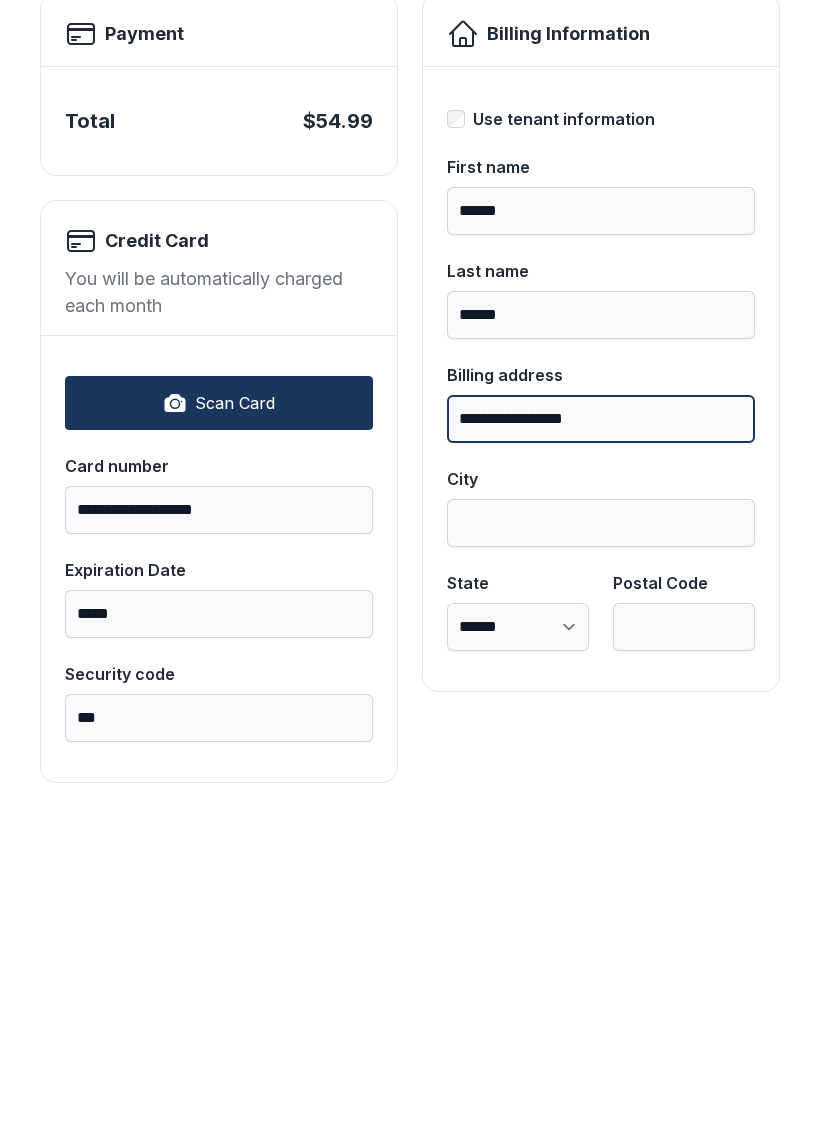 type on "**********" 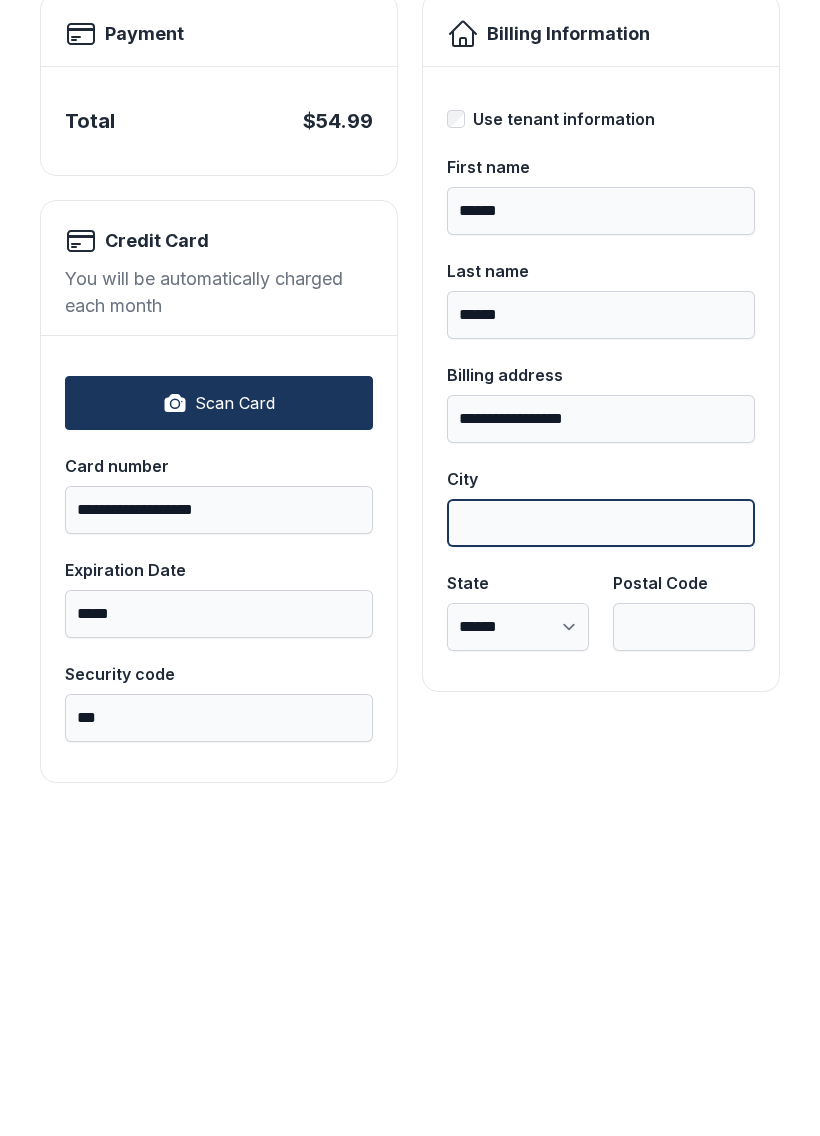 click on "City" at bounding box center [601, 840] 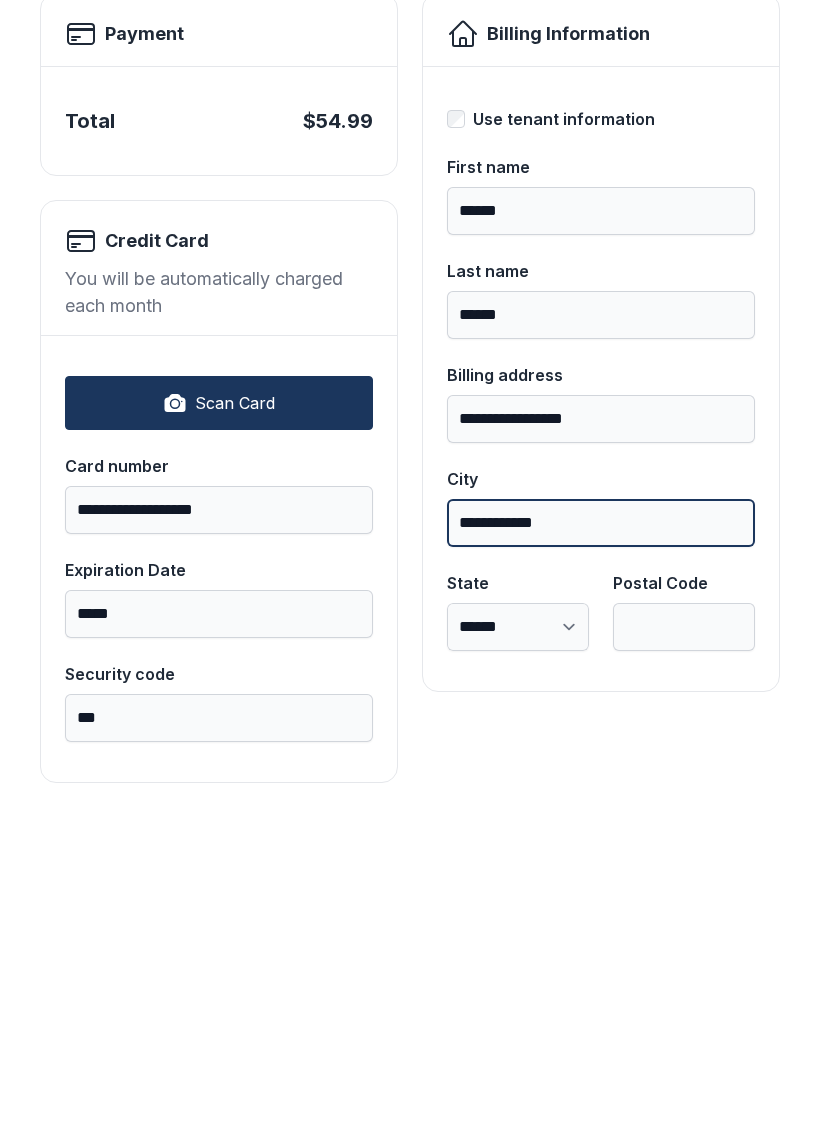type on "**********" 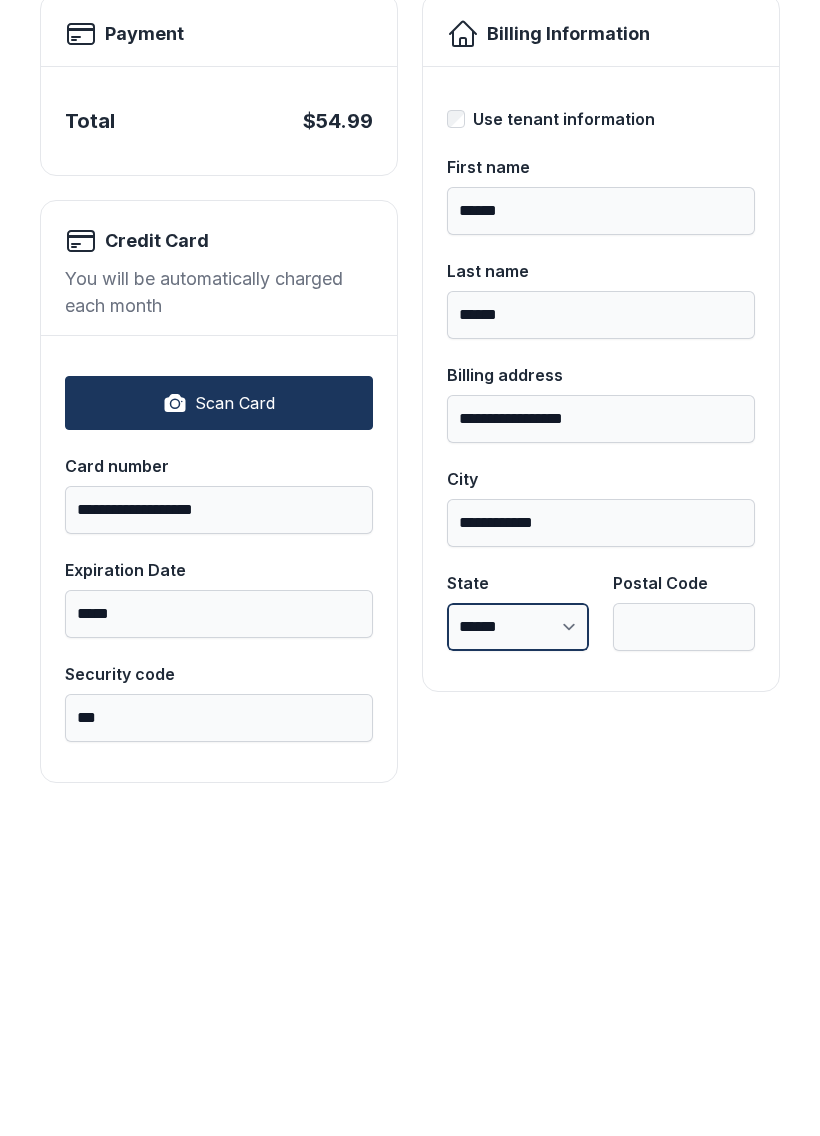 click on "**********" at bounding box center [518, 944] 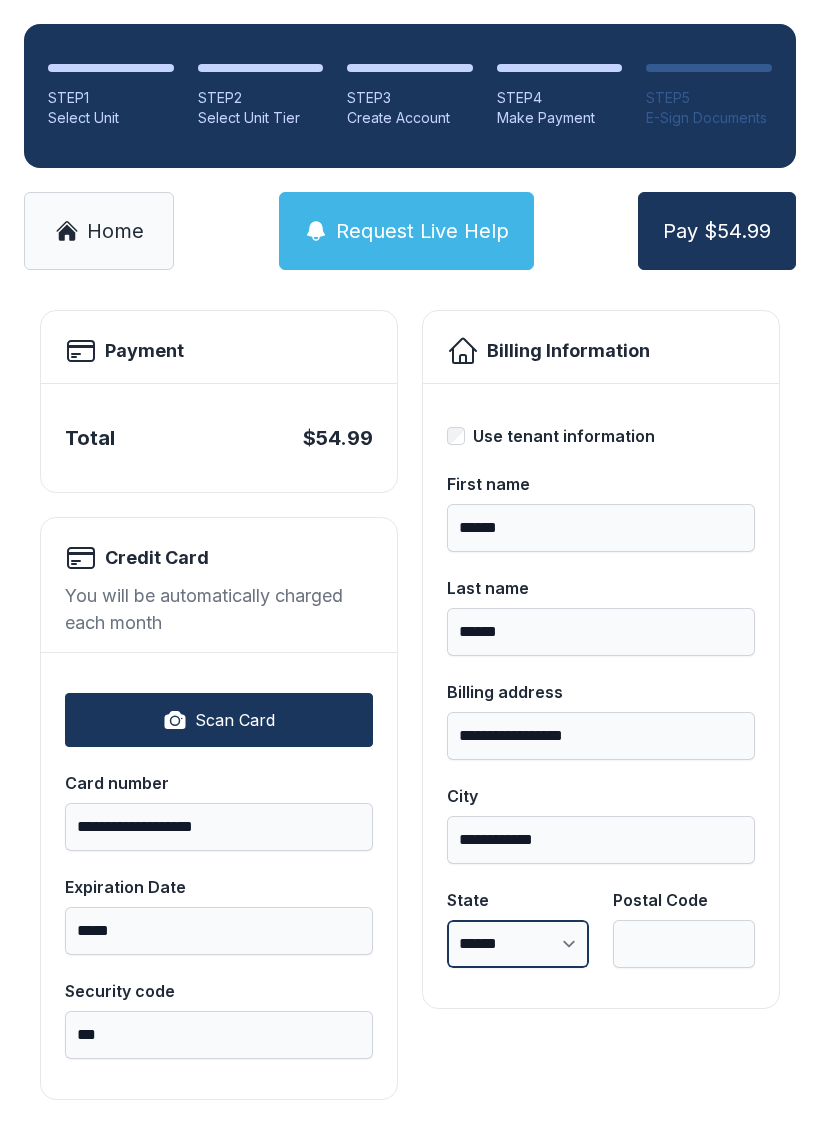 select on "**" 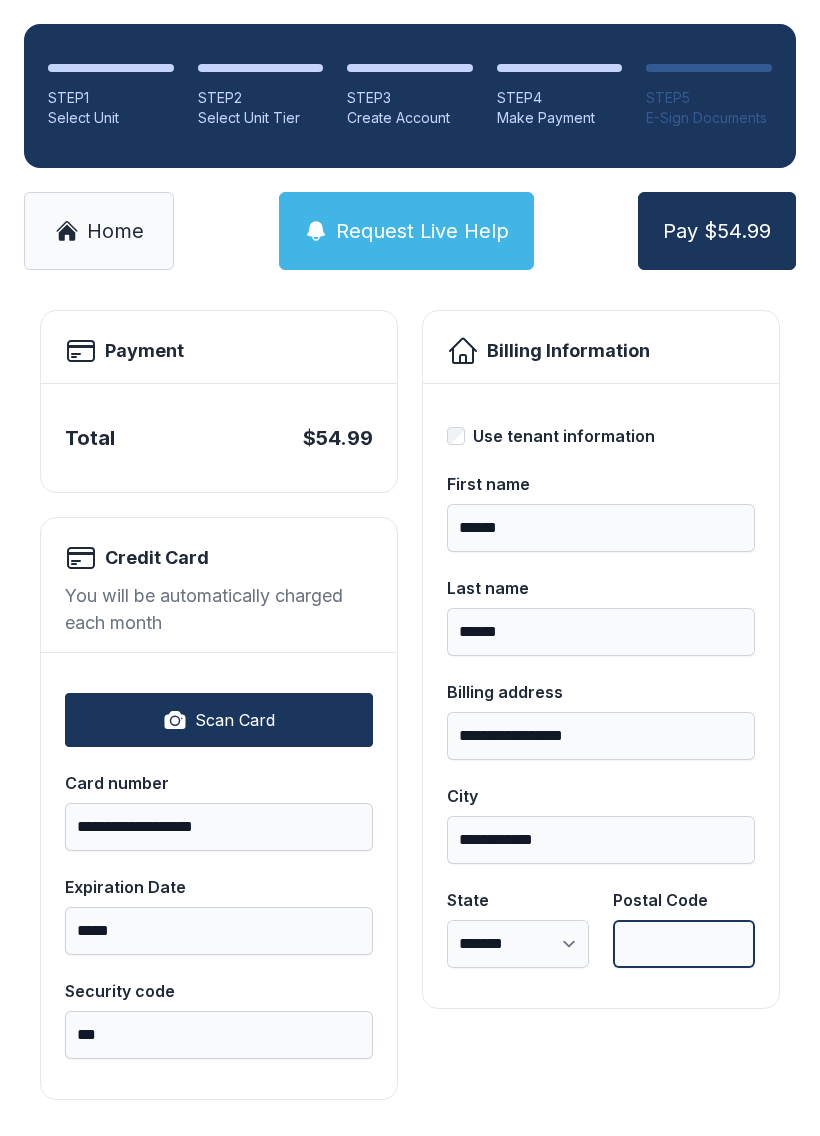 click on "Postal Code" at bounding box center [684, 944] 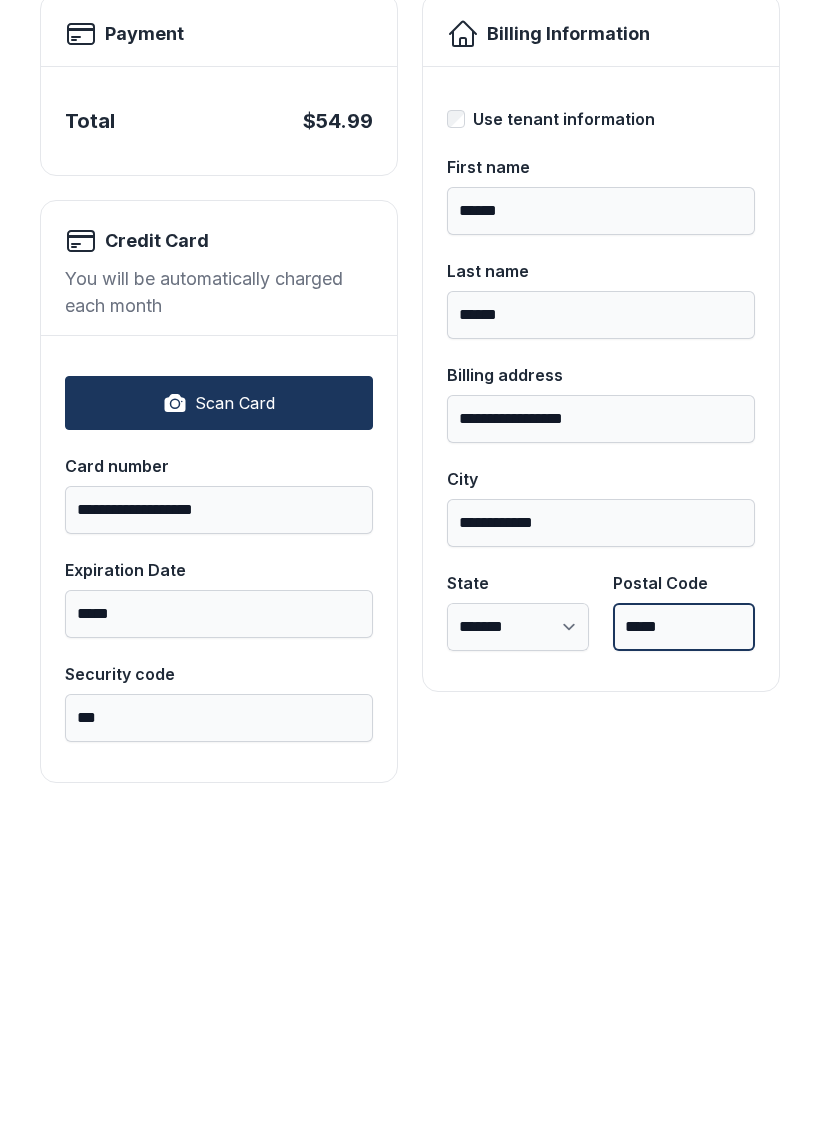 type on "*****" 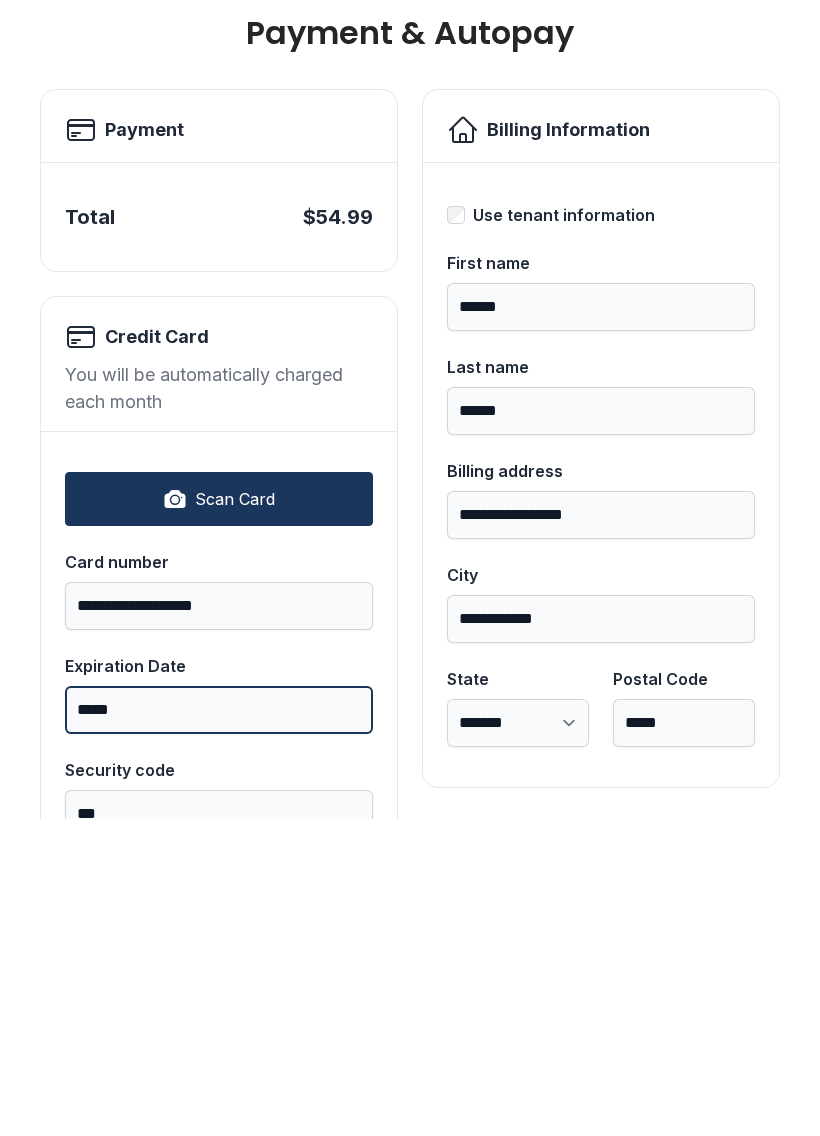 scroll, scrollTop: 0, scrollLeft: 0, axis: both 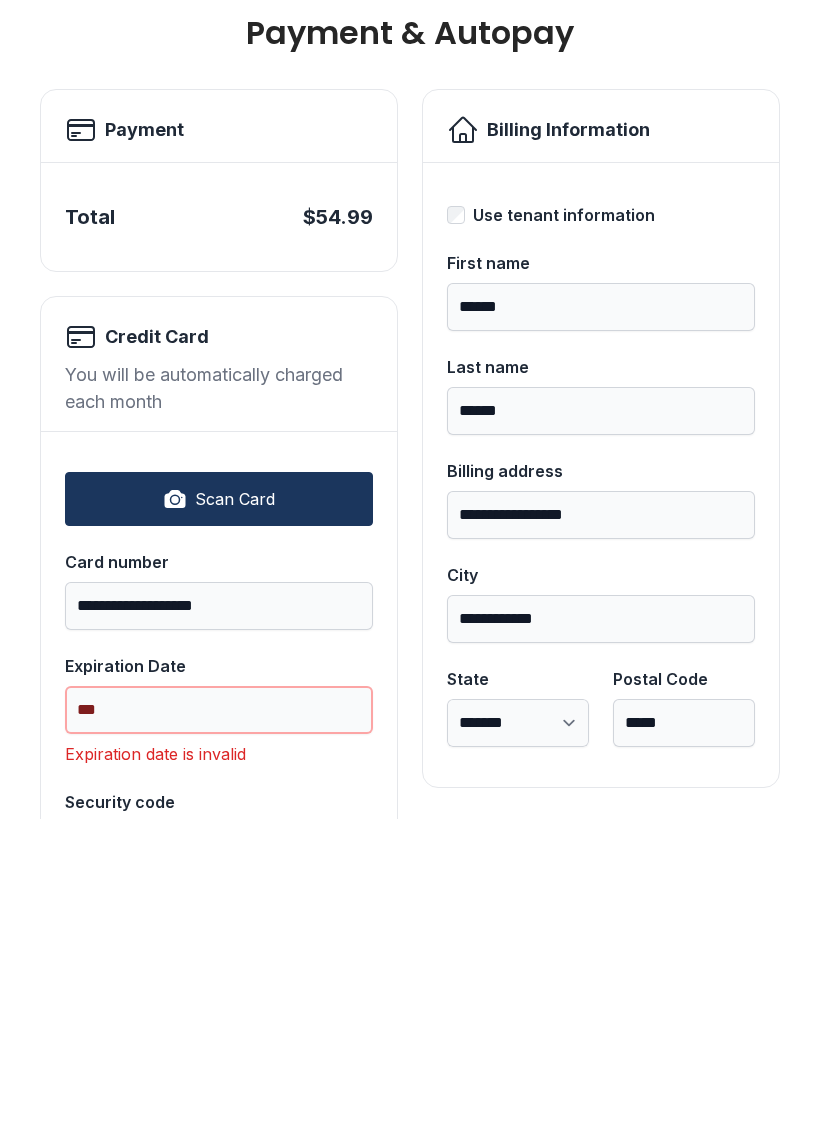 type on "*" 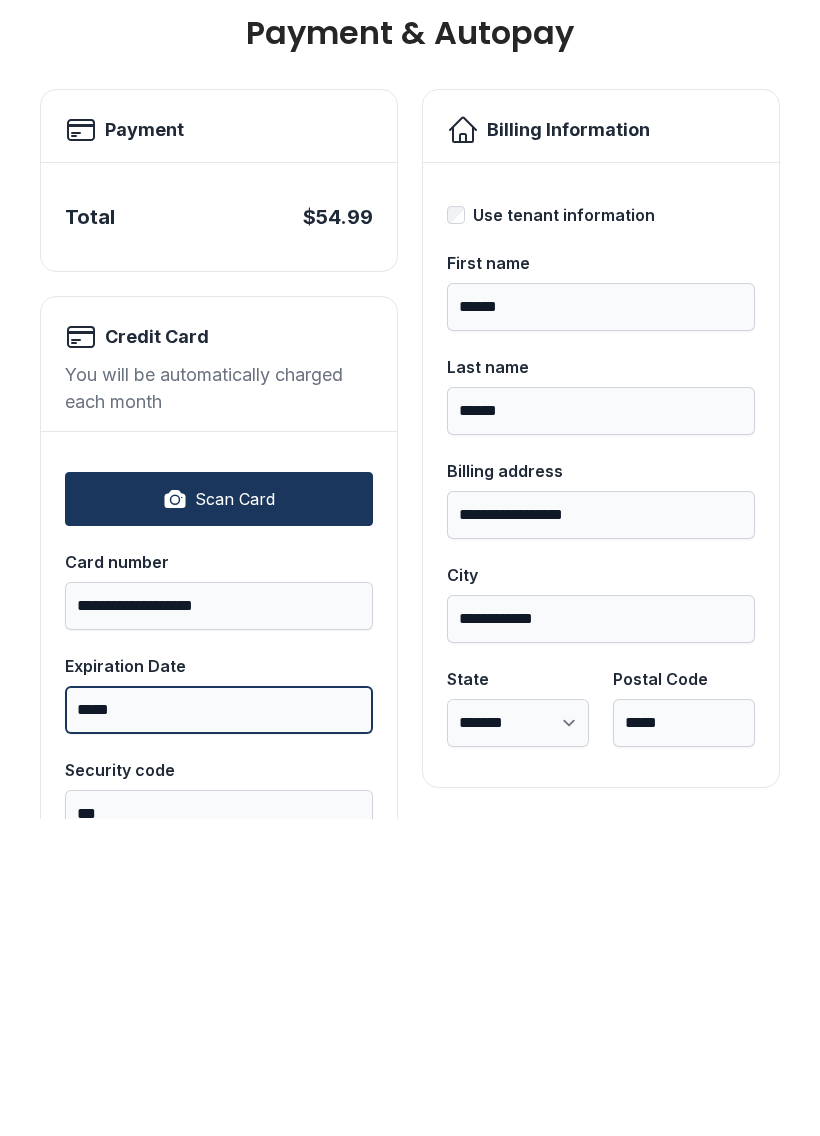 type on "*****" 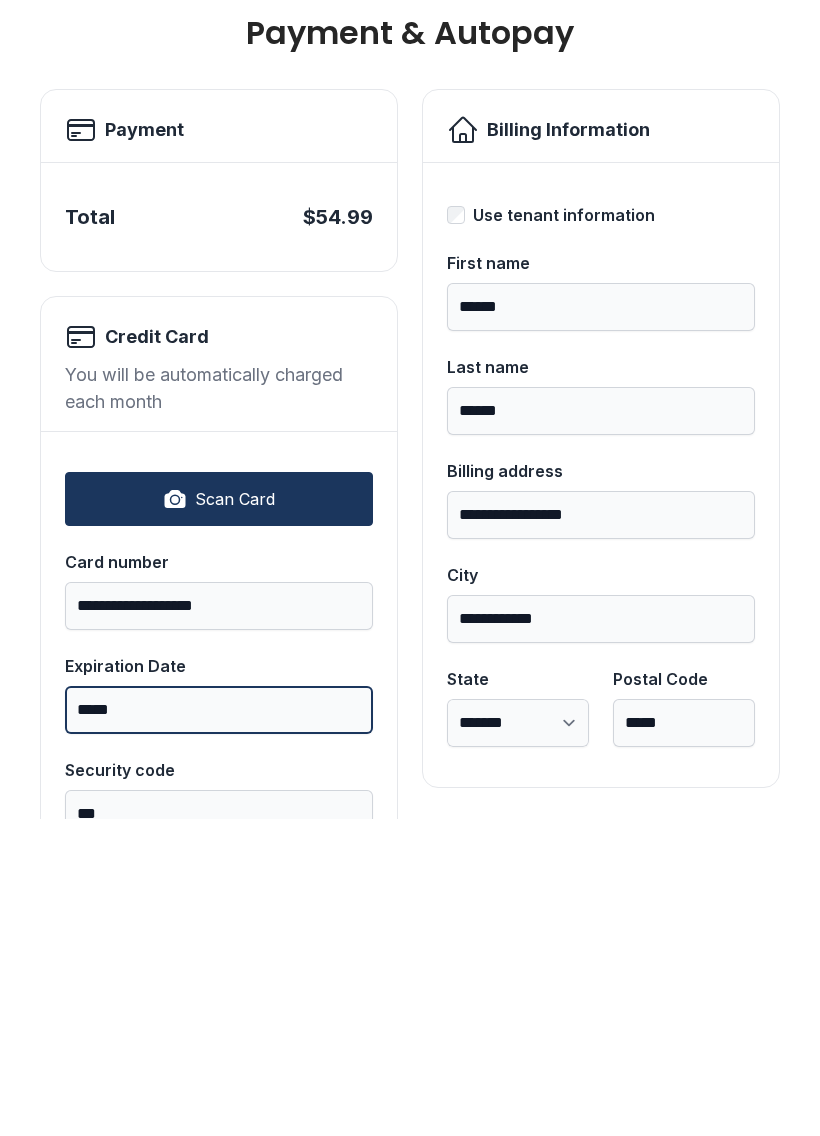 click on "Pay $54.99" at bounding box center [717, 231] 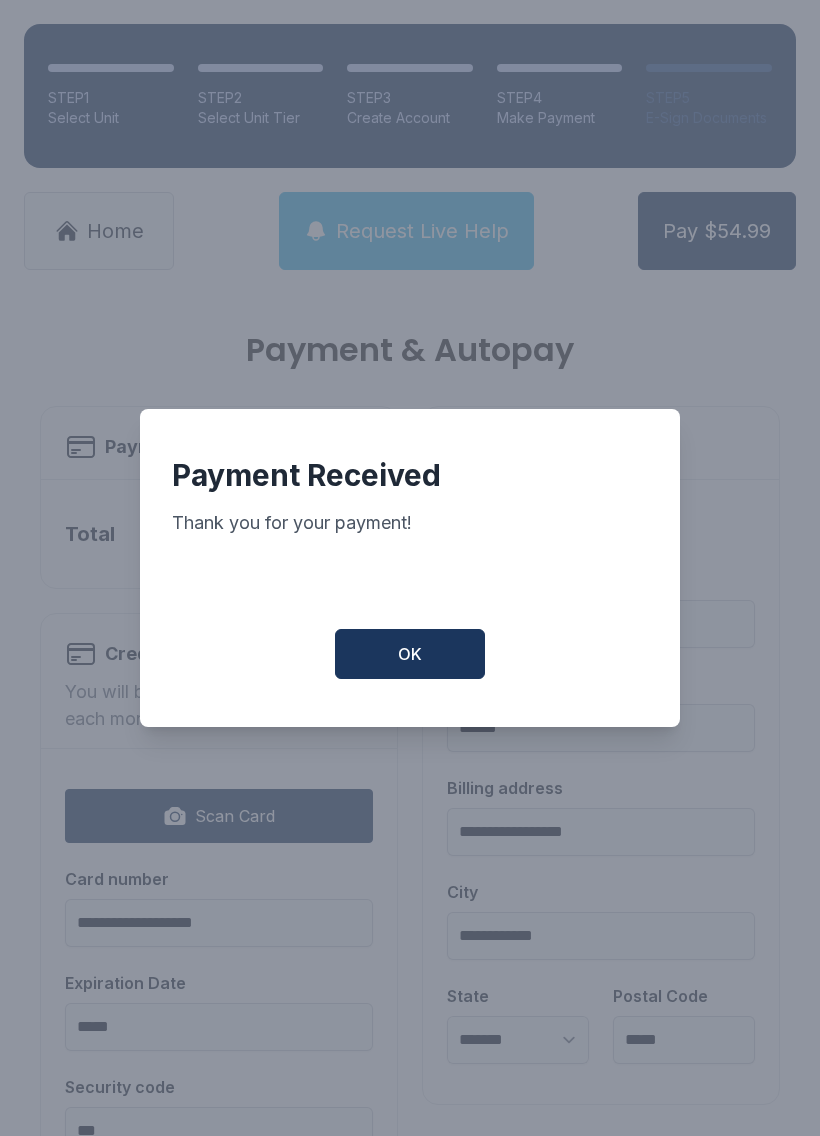 click on "OK" at bounding box center (410, 654) 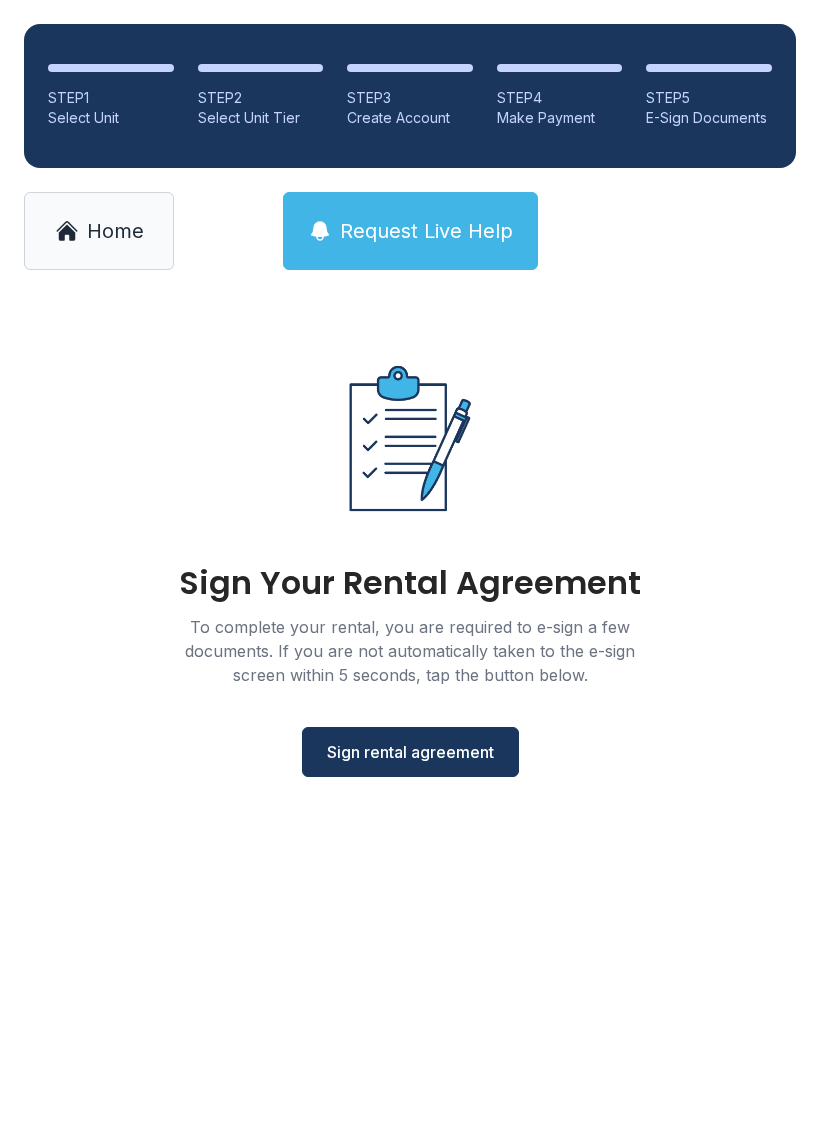 scroll, scrollTop: 0, scrollLeft: 0, axis: both 